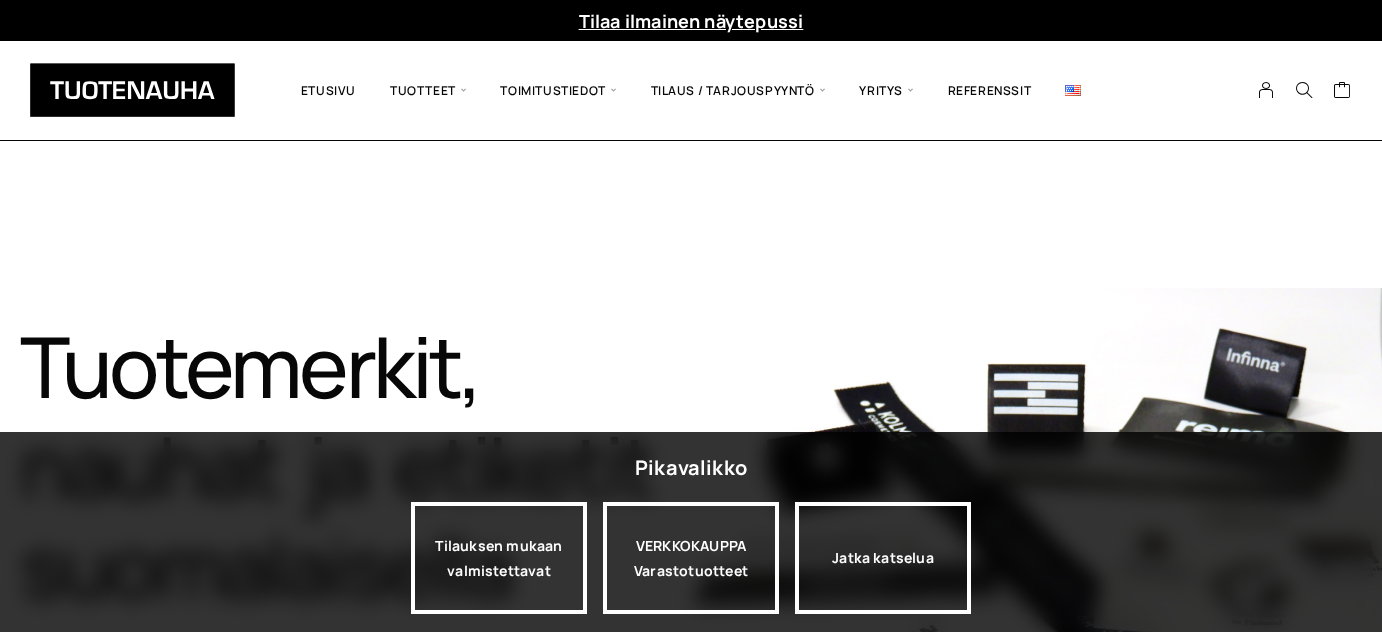 scroll, scrollTop: 0, scrollLeft: 0, axis: both 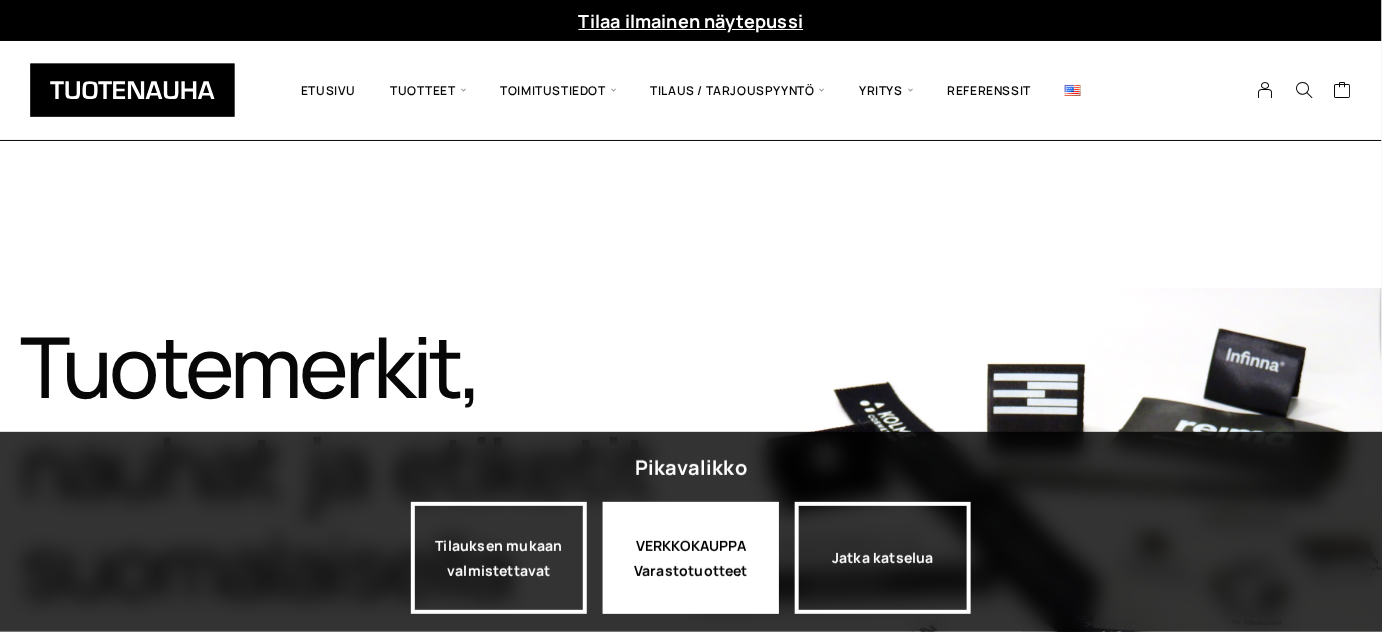 click on "VERKKOKAUPPA Varastotuotteet" at bounding box center (691, 558) 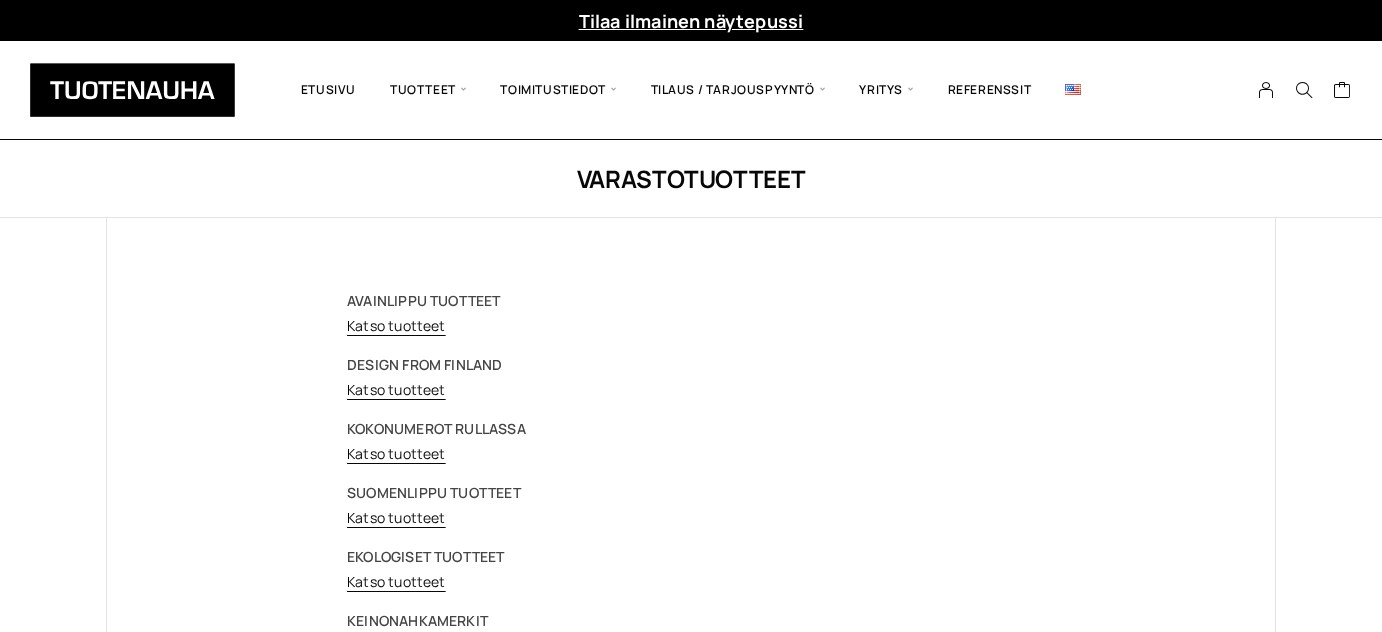 scroll, scrollTop: 0, scrollLeft: 0, axis: both 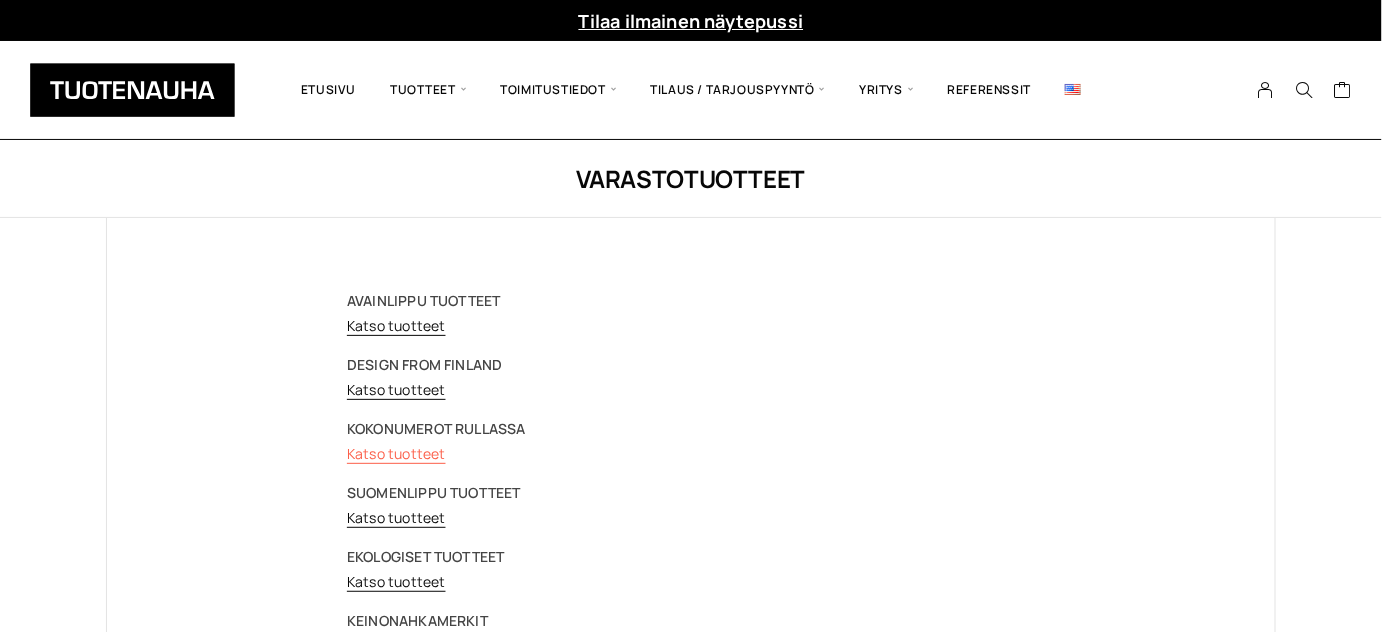 click on "Katso tuotteet" at bounding box center [396, 453] 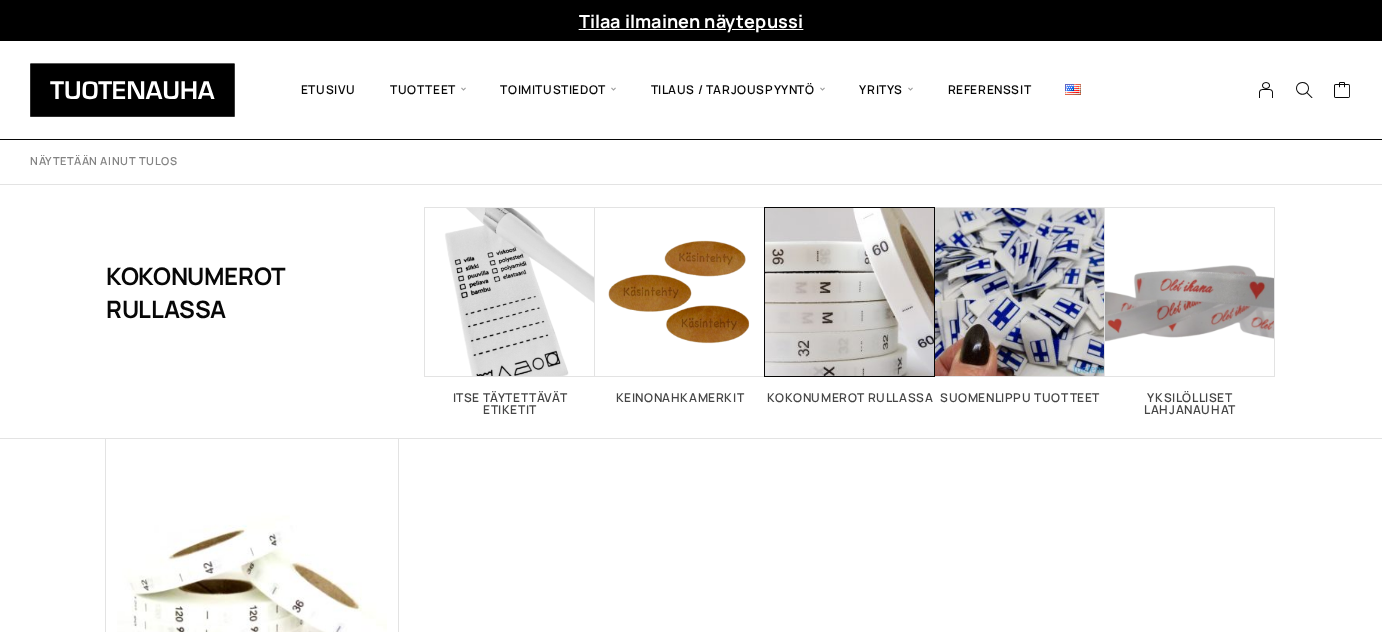 scroll, scrollTop: 0, scrollLeft: 0, axis: both 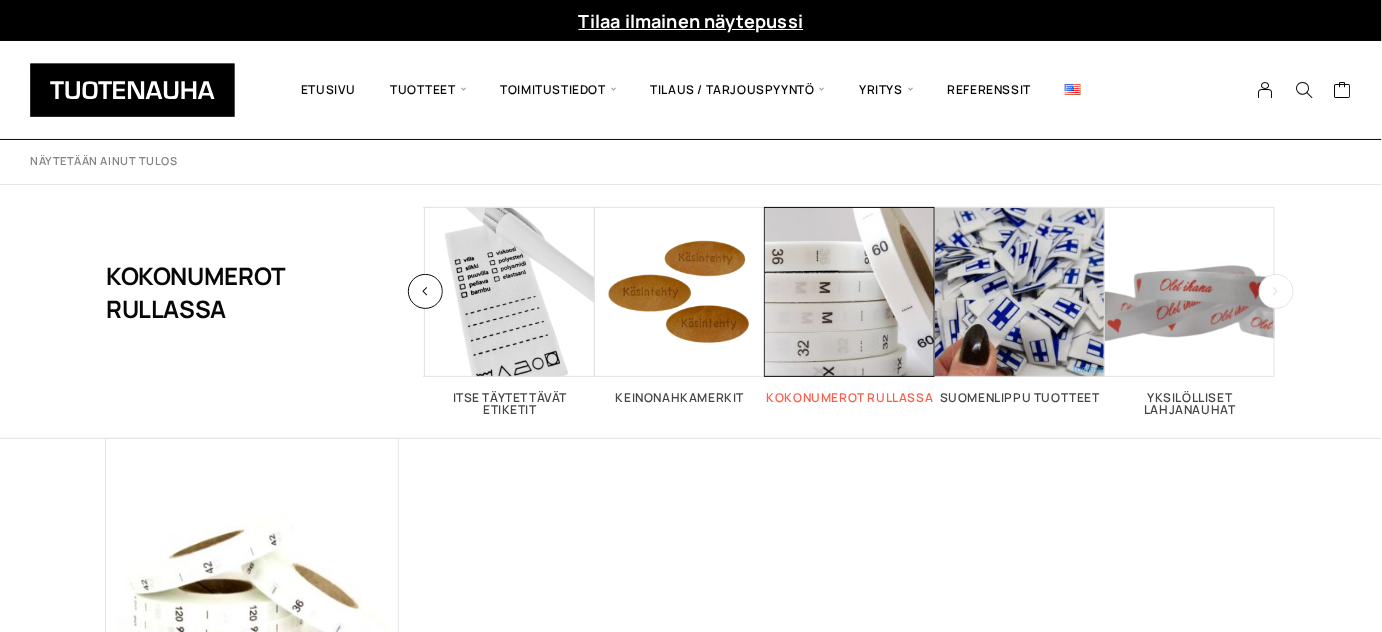 click at bounding box center [850, 292] 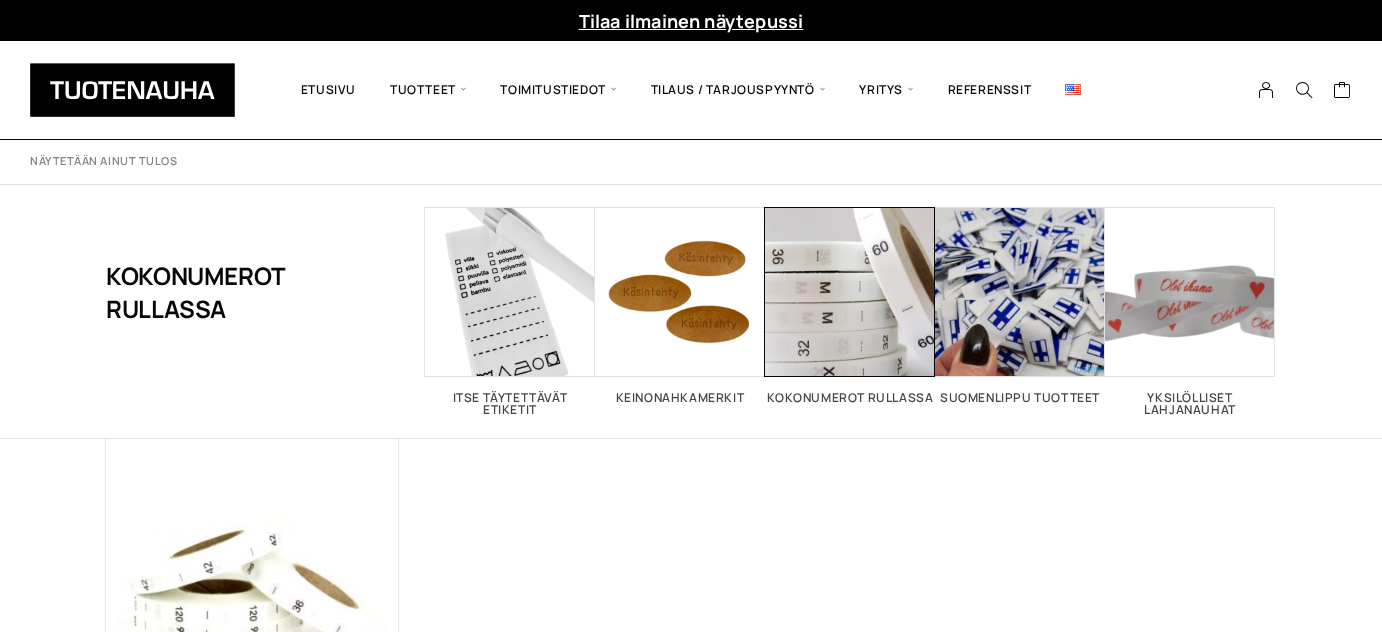 scroll, scrollTop: 0, scrollLeft: 0, axis: both 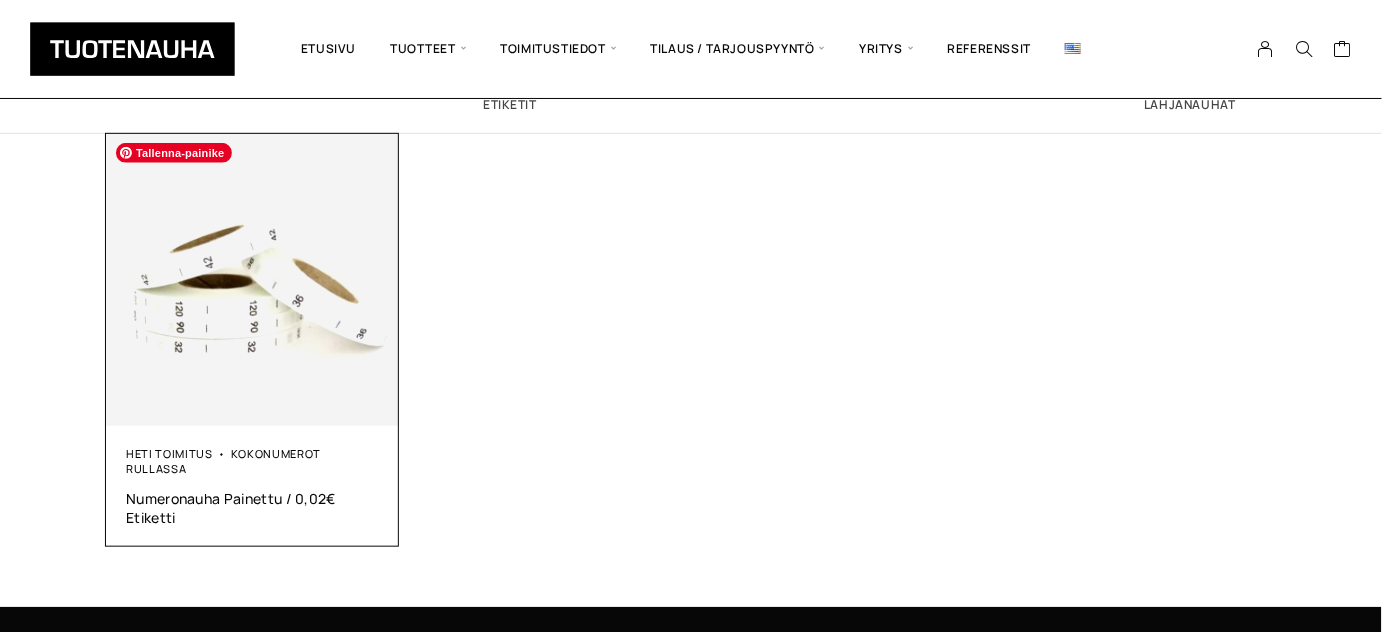 click at bounding box center [252, 280] 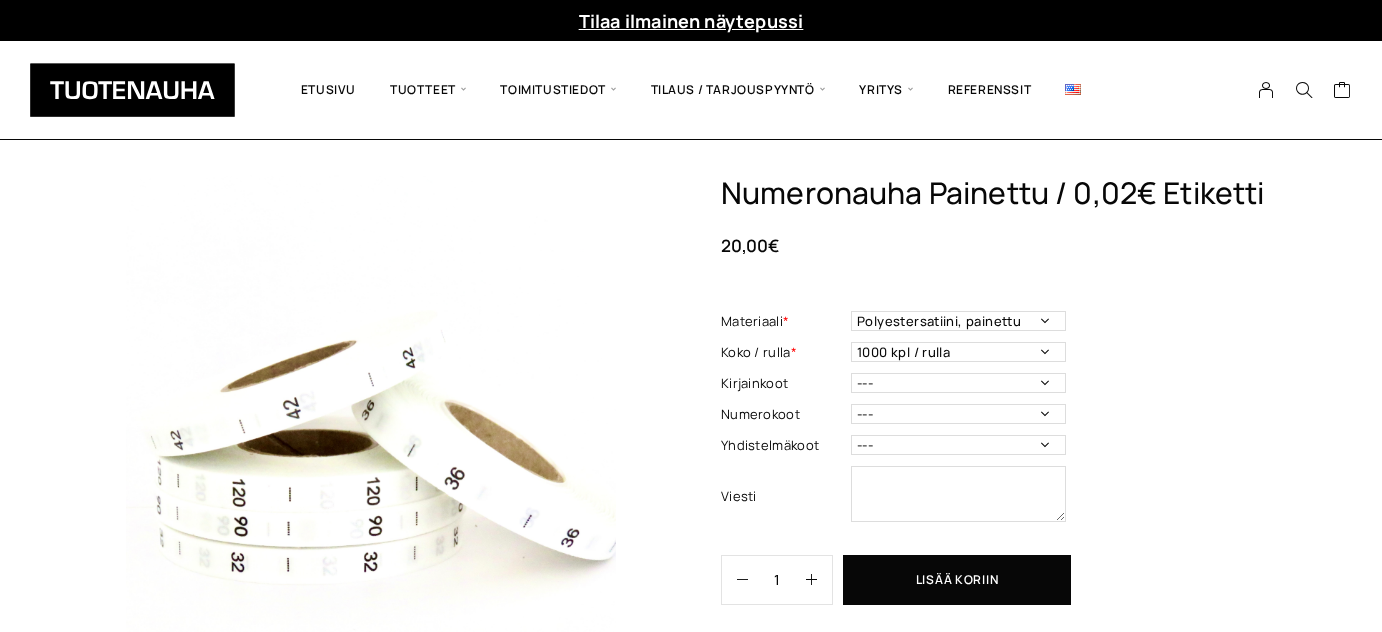 scroll, scrollTop: 0, scrollLeft: 0, axis: both 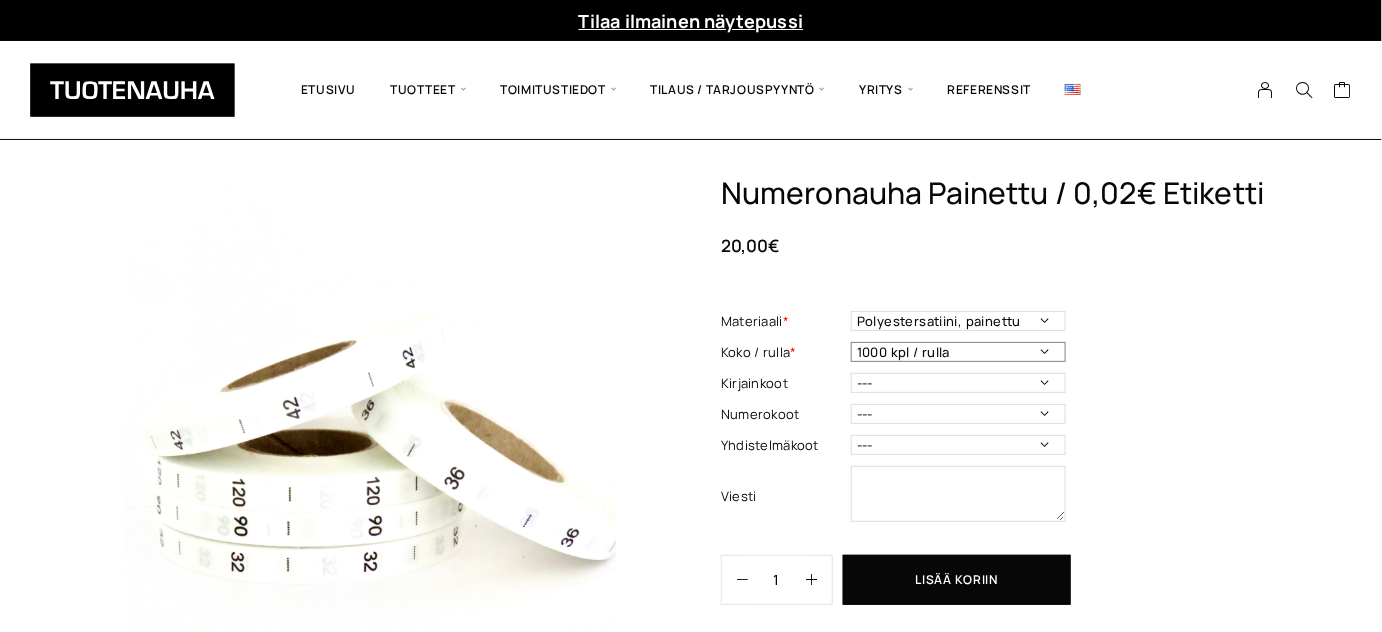 click on "1000 kpl / rulla" at bounding box center (958, 352) 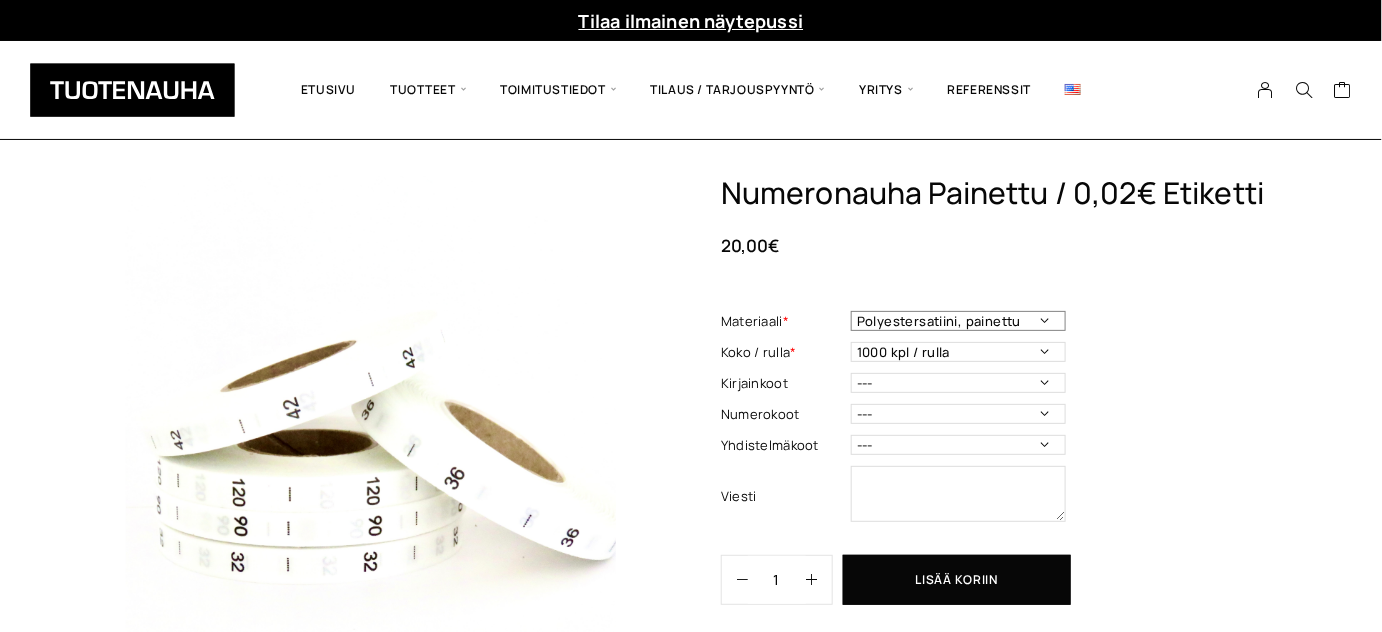 click on "Polyestersatiini, painettu" at bounding box center [958, 321] 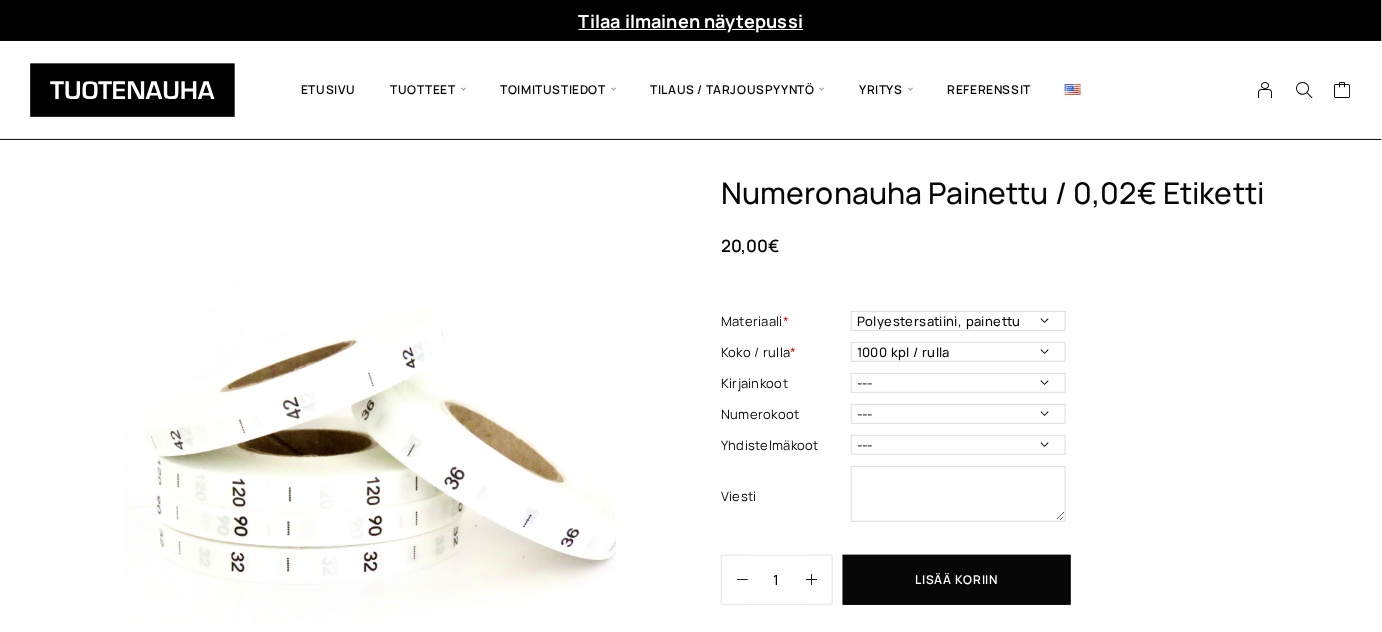 click on "Numeronauha Painettu / 0,02€ Etiketti 20,00  €
Materiaali  * Polyestersatiini, painettu Materiaali - Pakollinen tieto Koko / rulla  * 1000 kpl / rulla Koko - Pakollinen tieto Kirjainkoot --- 3XS 2XS XS S M L XL 2XL 3XL 4XL 5XL 6XL 7XL ONE SIZE Numerokoot --- 32 34 36 38 40 42 44 46 48 50 52 54 56 58 60 70 80 90 100 110 120 130 140 150 160 170 Yhdistelmäkoot --- 50/56 62/68 68/74 74/80 86/92 98/104 110/116 122/128 134/140 146/152 158/164 170/176 XS/S M/L XL/XXL Viesti This field can't be Empty
Numeronauha Painettu / 0,02€ Etiketti määrä
1
Lisää koriin
Osastot:  Heti toimitus ,  Kokonumerot rullassa" at bounding box center [998, 424] 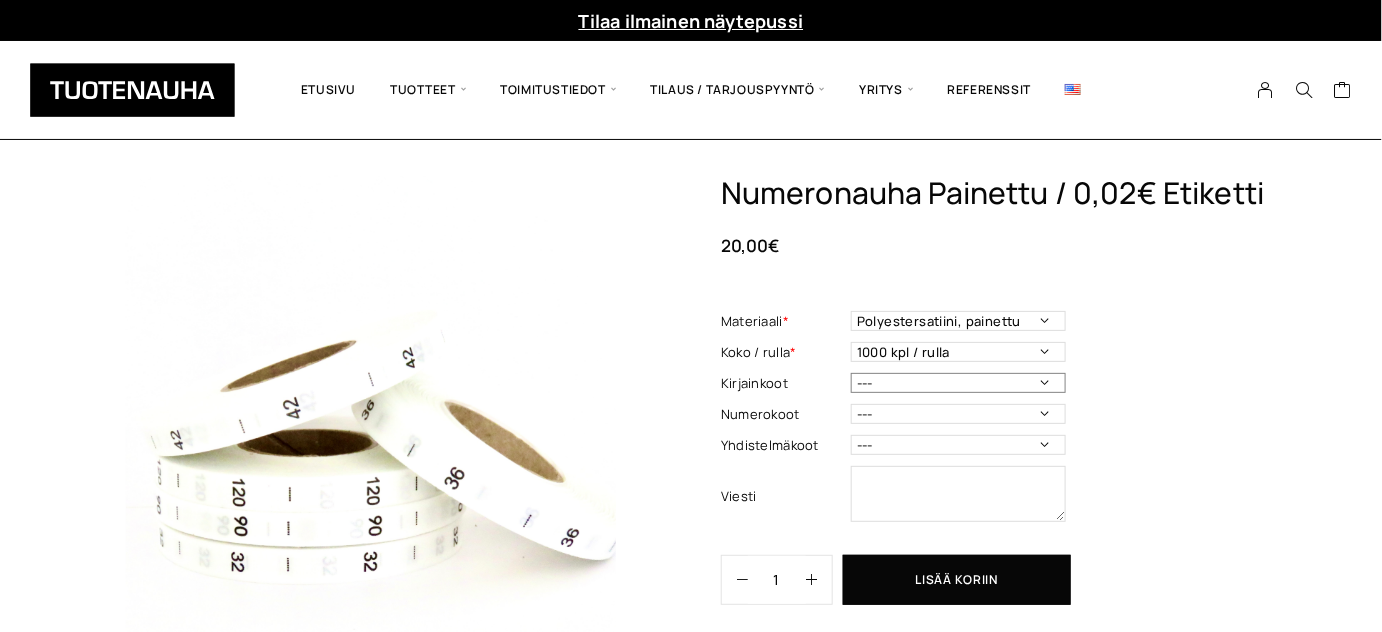 click on "--- 3XS 2XS XS S M L XL 2XL 3XL 4XL 5XL 6XL 7XL ONE SIZE" at bounding box center (958, 383) 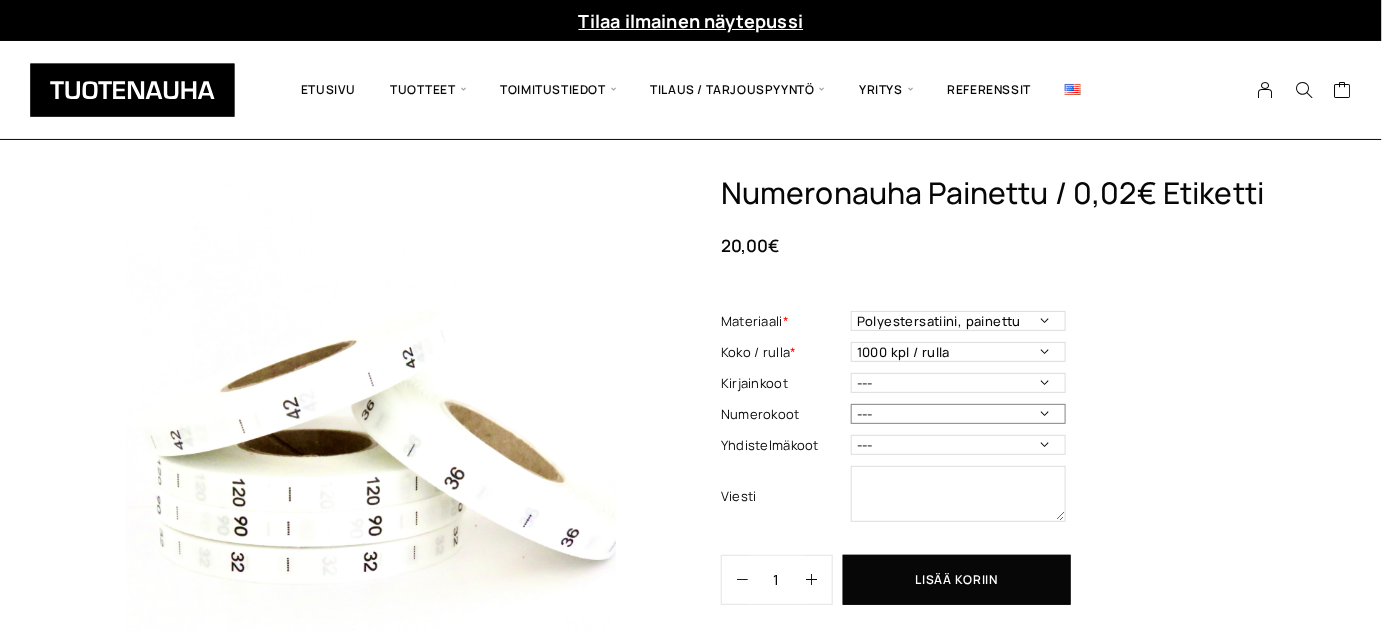 click on "--- 32 34 36 38 40 42 44 46 48 50 52 54 56 58 60 70 80 90 100 110 120 130 140 150 160 170" at bounding box center [958, 414] 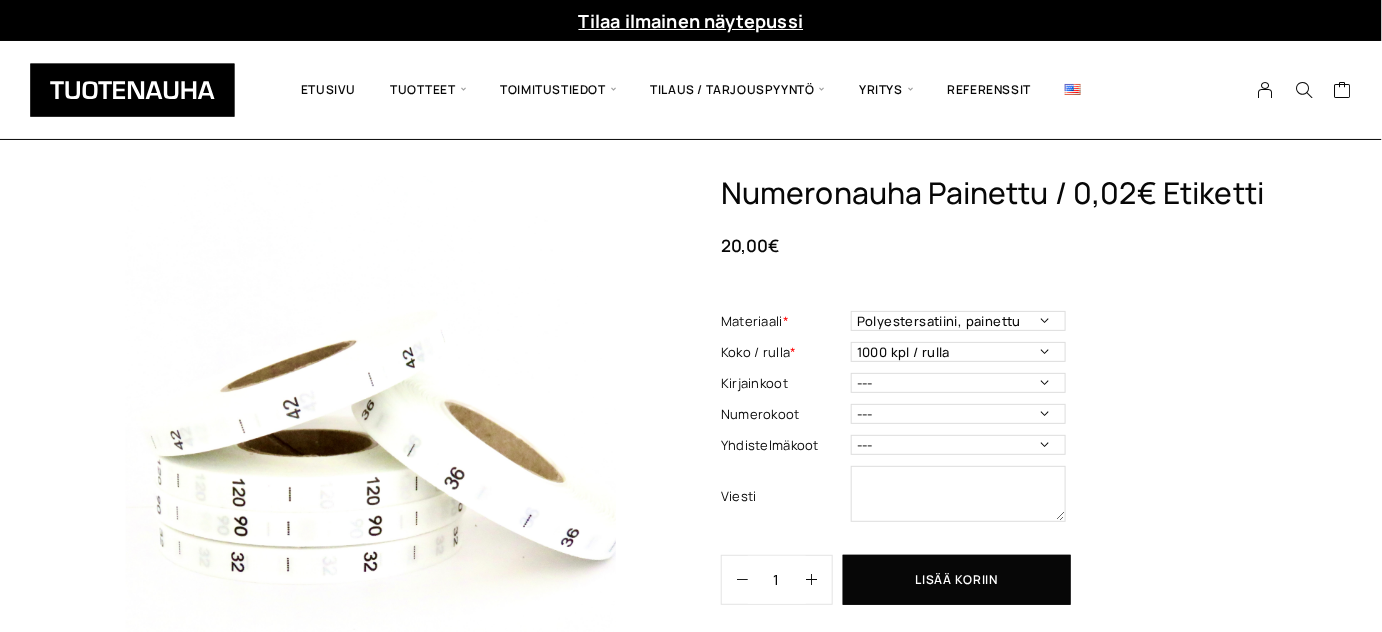 click on "Numeronauha Painettu / 0,02€ Etiketti 20,00  €
Materiaali  * Polyestersatiini, painettu Materiaali - Pakollinen tieto Koko / rulla  * 1000 kpl / rulla Koko - Pakollinen tieto Kirjainkoot --- 3XS 2XS XS S M L XL 2XL 3XL 4XL 5XL 6XL 7XL ONE SIZE Numerokoot --- 32 34 36 38 40 42 44 46 48 50 52 54 56 58 60 70 80 90 100 110 120 130 140 150 160 170 Yhdistelmäkoot --- 50/56 62/68 68/74 74/80 86/92 98/104 110/116 122/128 134/140 146/152 158/164 170/176 XS/S M/L XL/XXL Viesti This field can't be Empty
Numeronauha Painettu / 0,02€ Etiketti määrä
1
Lisää koriin
Osastot:  Heti toimitus ,  Kokonumerot rullassa" at bounding box center (998, 424) 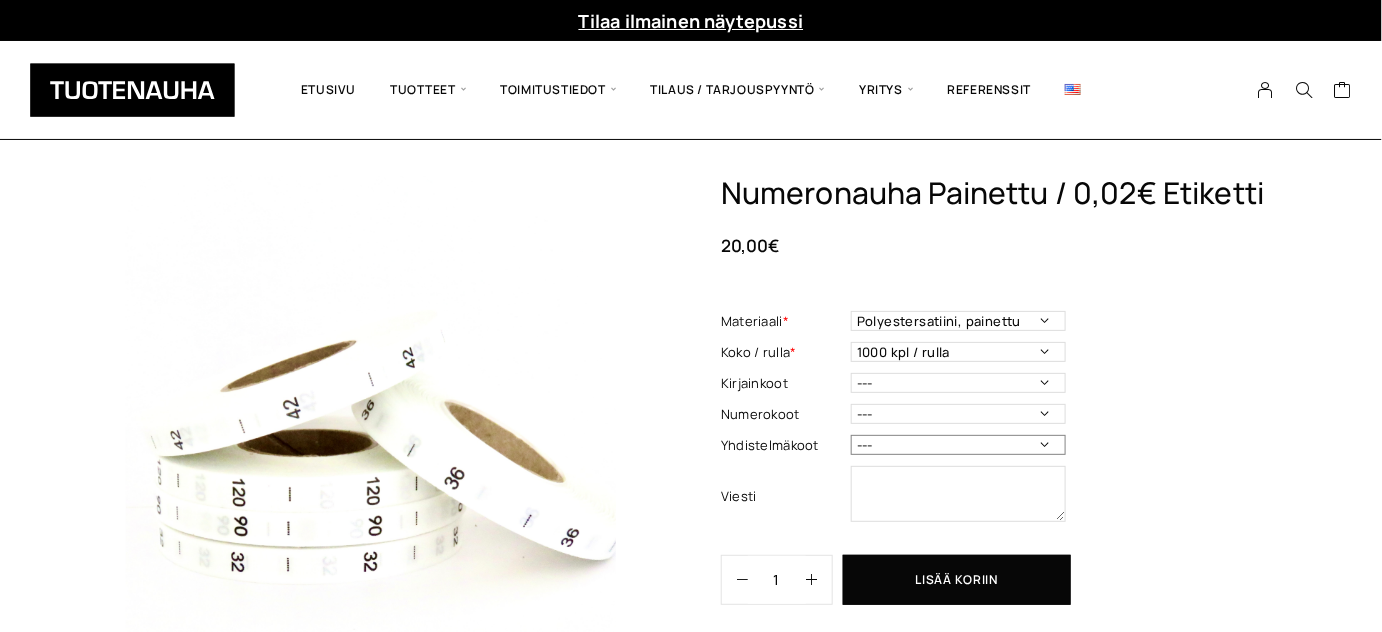 click on "--- 50/56 62/68 68/74 74/80 86/92 98/104 110/116 122/128 134/140 146/152 158/164 170/176 XS/S M/L XL/XXL" at bounding box center (958, 445) 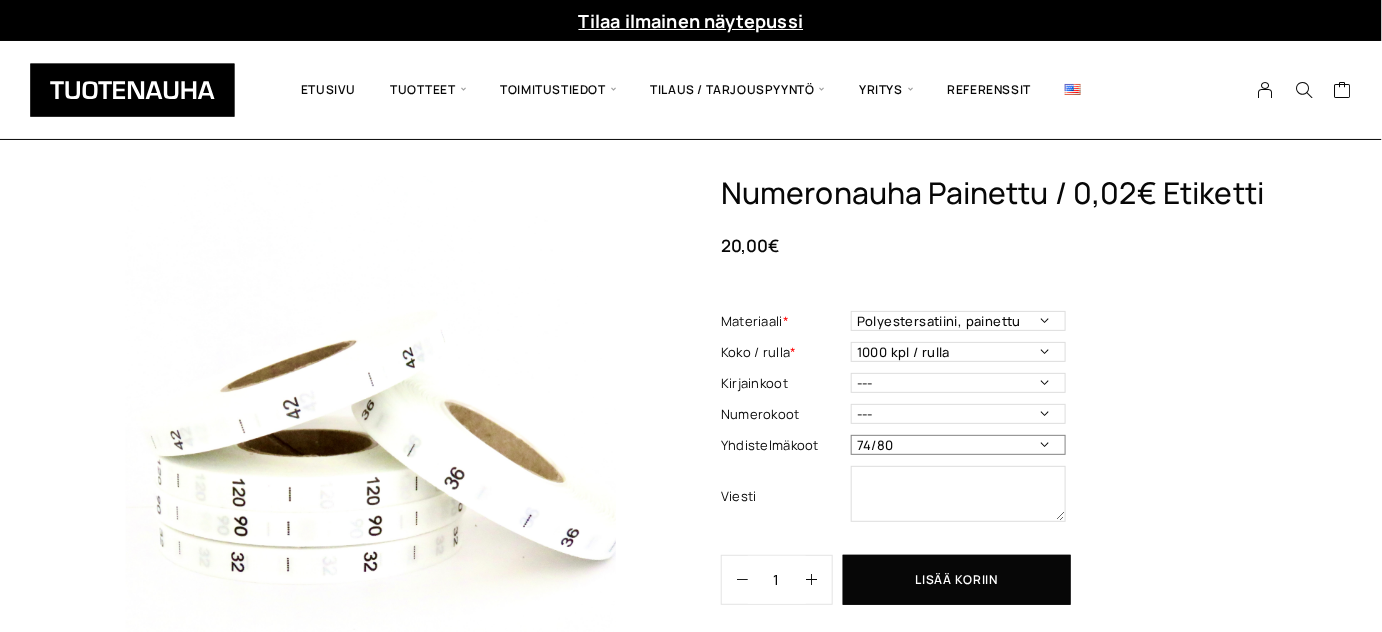 click on "--- 50/56 62/68 68/74 74/80 86/92 98/104 110/116 122/128 134/140 146/152 158/164 170/176 XS/S M/L XL/XXL" at bounding box center (958, 445) 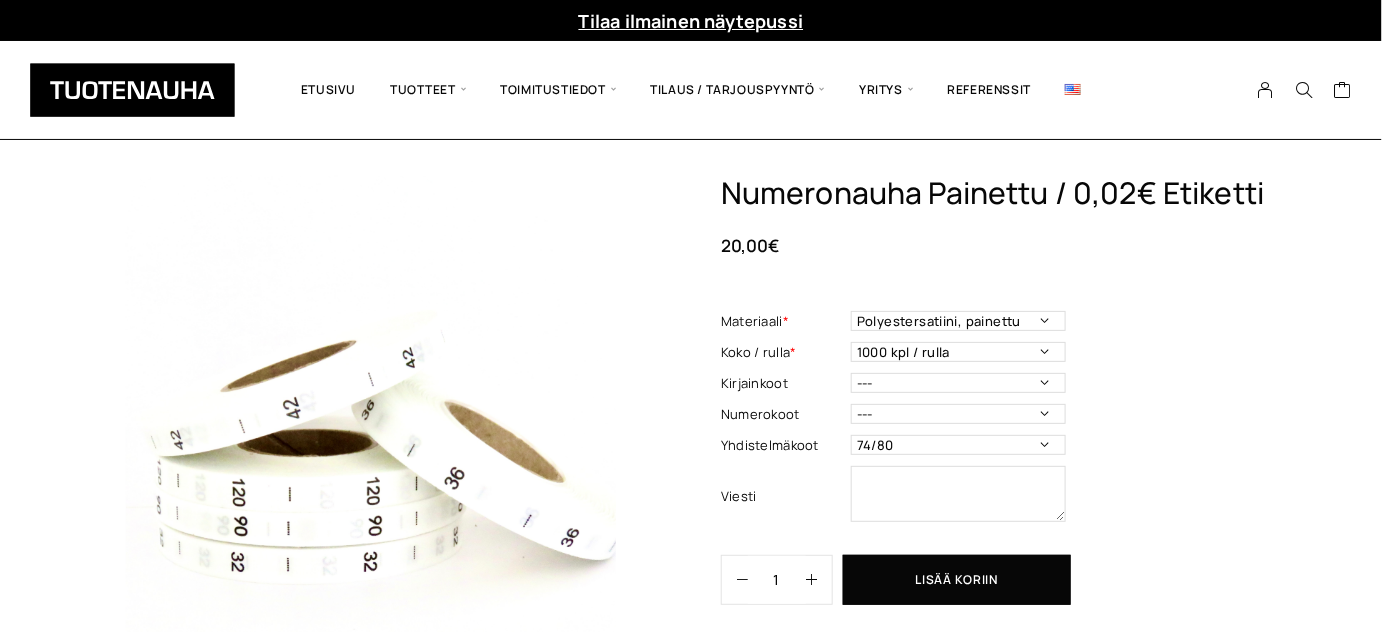 click on "Numeronauha Painettu / 0,02€ Etiketti 20,00  €
Materiaali  * Polyestersatiini, painettu Materiaali - Pakollinen tieto Koko / rulla  * 1000 kpl / rulla Koko - Pakollinen tieto Kirjainkoot --- 3XS 2XS XS S M L XL 2XL 3XL 4XL 5XL 6XL 7XL ONE SIZE Numerokoot --- 32 34 36 38 40 42 44 46 48 50 52 54 56 58 60 70 80 90 100 110 120 130 140 150 160 170 Yhdistelmäkoot --- 50/56 62/68 68/74 74/80 86/92 98/104 110/116 122/128 134/140 146/152 158/164 170/176 XS/S M/L XL/XXL Viesti This field can't be Empty
Numeronauha Painettu / 0,02€ Etiketti määrä
1
Lisää koriin
Osastot:  Heti toimitus ,  Kokonumerot rullassa" at bounding box center (998, 424) 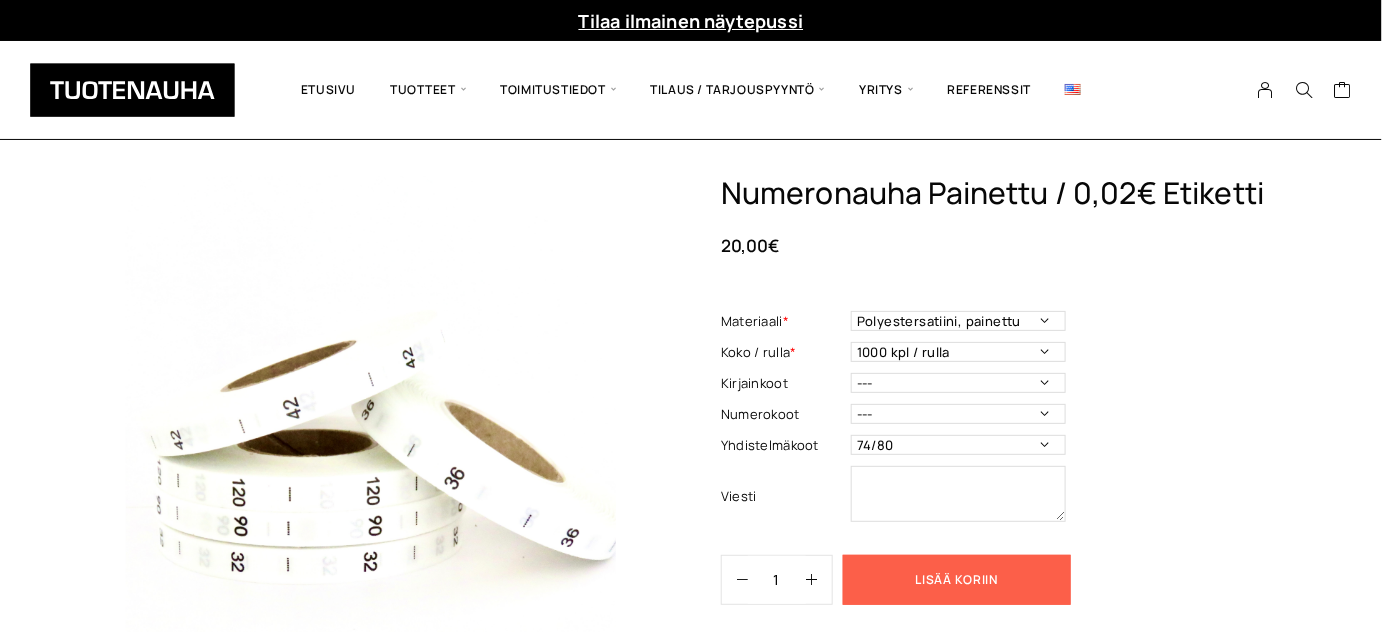 click on "Lisää koriin" at bounding box center [957, 580] 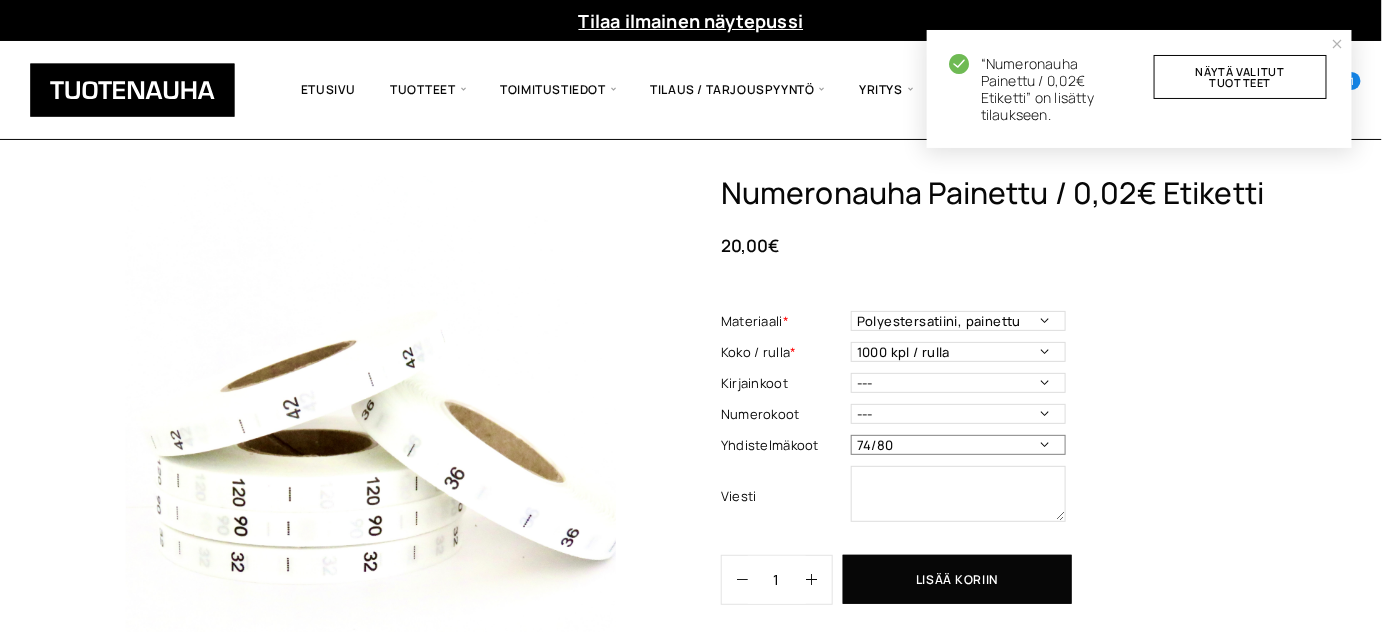 click on "--- 50/56 62/68 68/74 74/80 86/92 98/104 110/116 122/128 134/140 146/152 158/164 170/176 XS/S M/L XL/XXL" at bounding box center (958, 445) 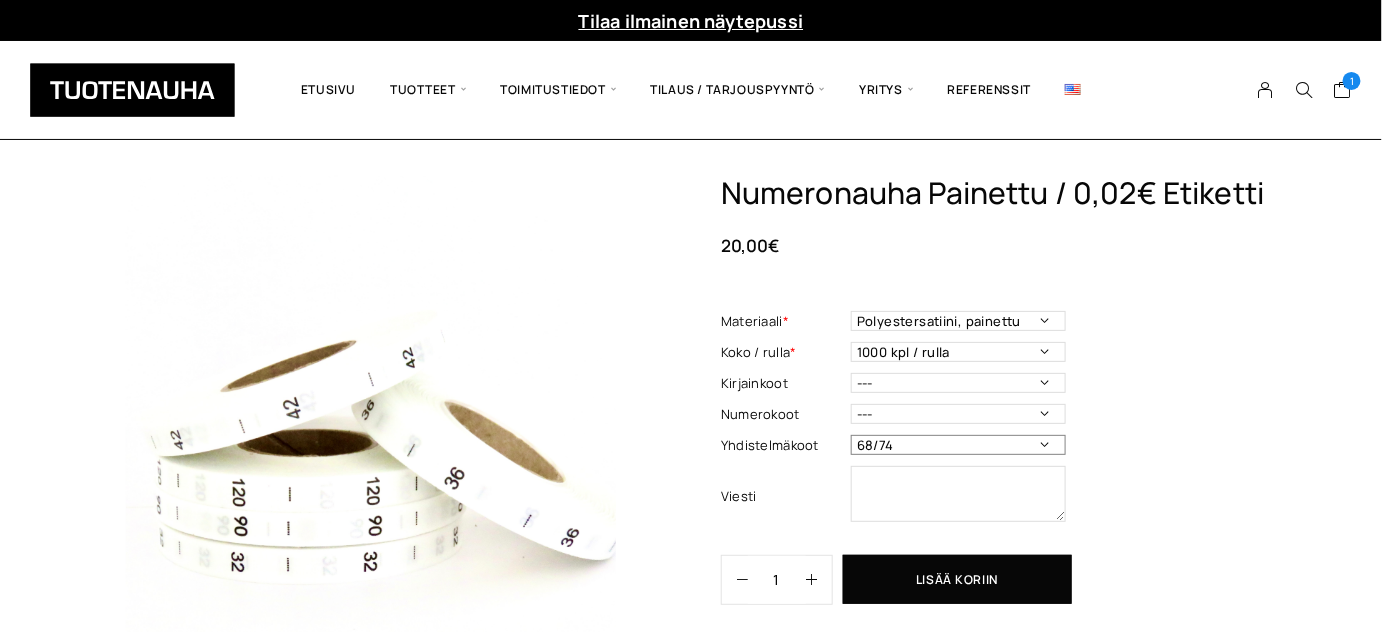 click on "--- 50/56 62/68 68/74 74/80 86/92 98/104 110/116 122/128 134/140 146/152 158/164 170/176 XS/S M/L XL/XXL" at bounding box center (958, 445) 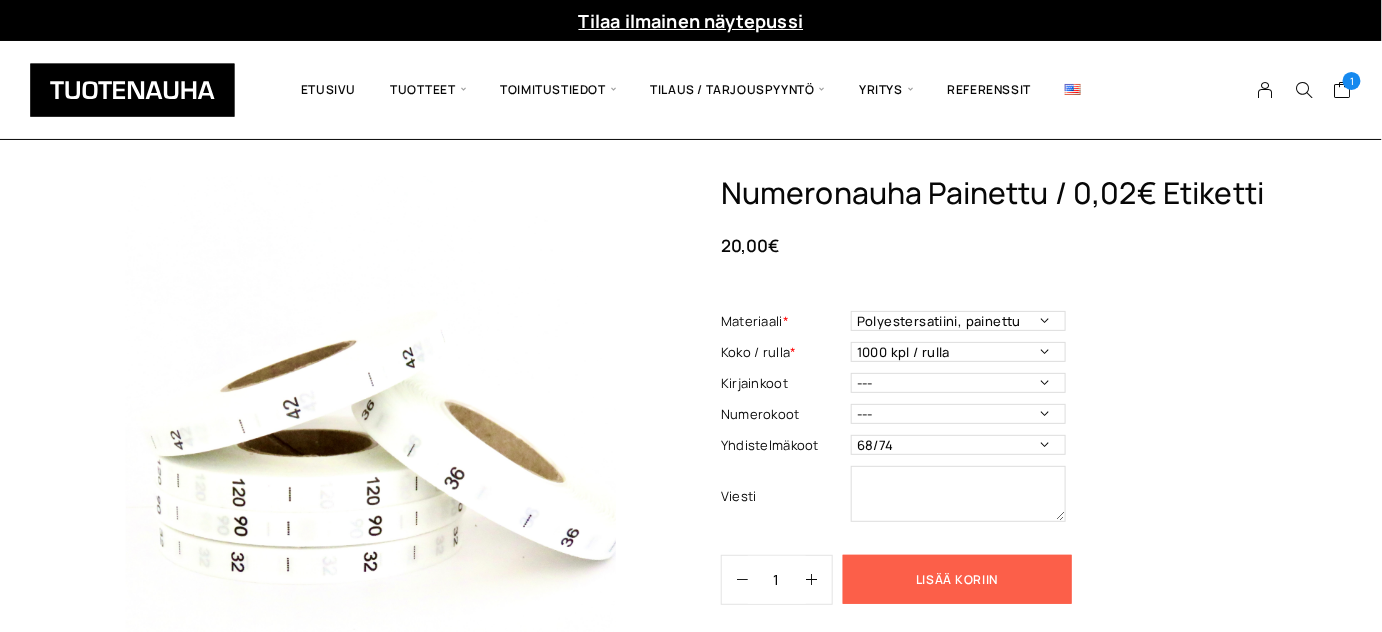 click on "Lisää koriin" at bounding box center [957, 579] 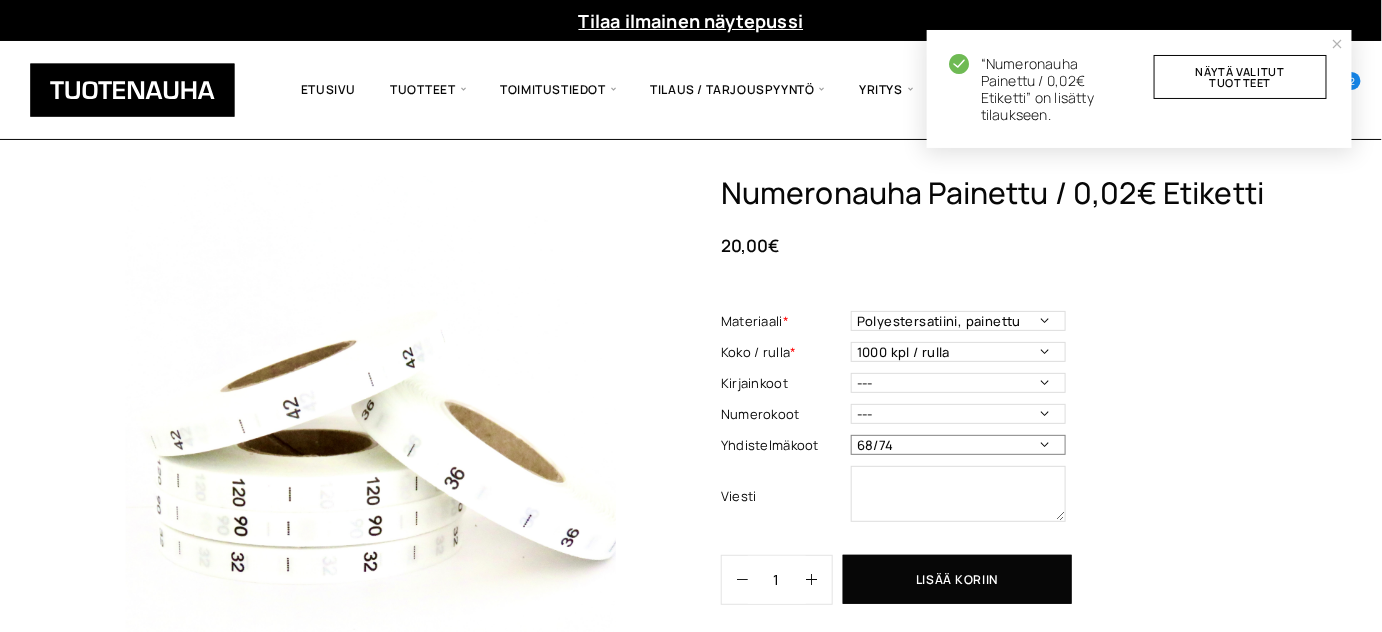 click on "--- 50/56 62/68 68/74 74/80 86/92 98/104 110/116 122/128 134/140 146/152 158/164 170/176 XS/S M/L XL/XXL" at bounding box center (958, 445) 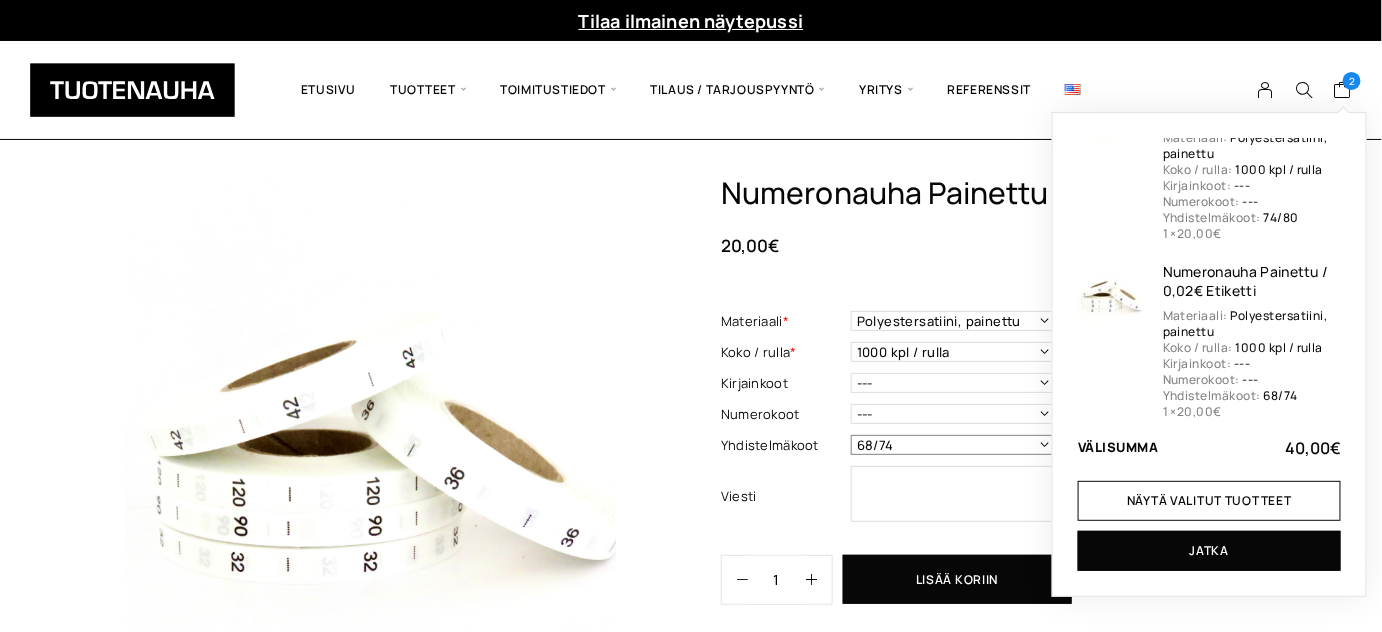 scroll, scrollTop: 74, scrollLeft: 0, axis: vertical 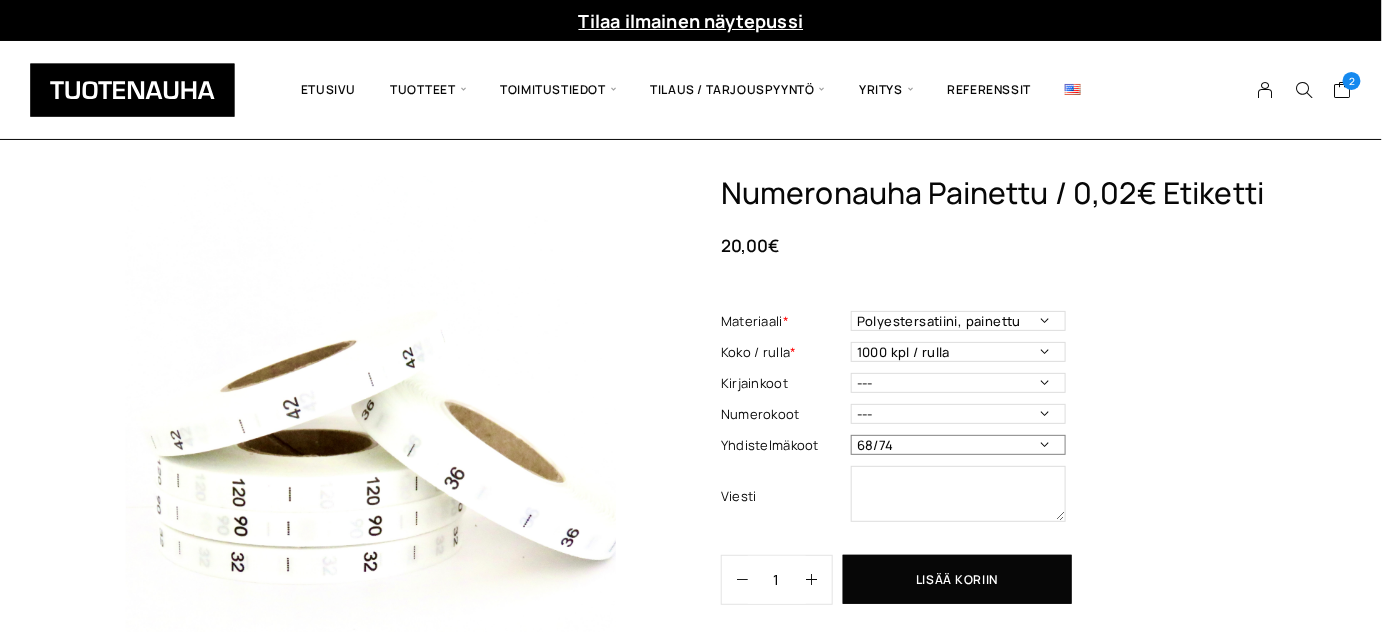 click on "--- 50/56 62/68 68/74 74/80 86/92 98/104 110/116 122/128 134/140 146/152 158/164 170/176 XS/S M/L XL/XXL" at bounding box center (958, 445) 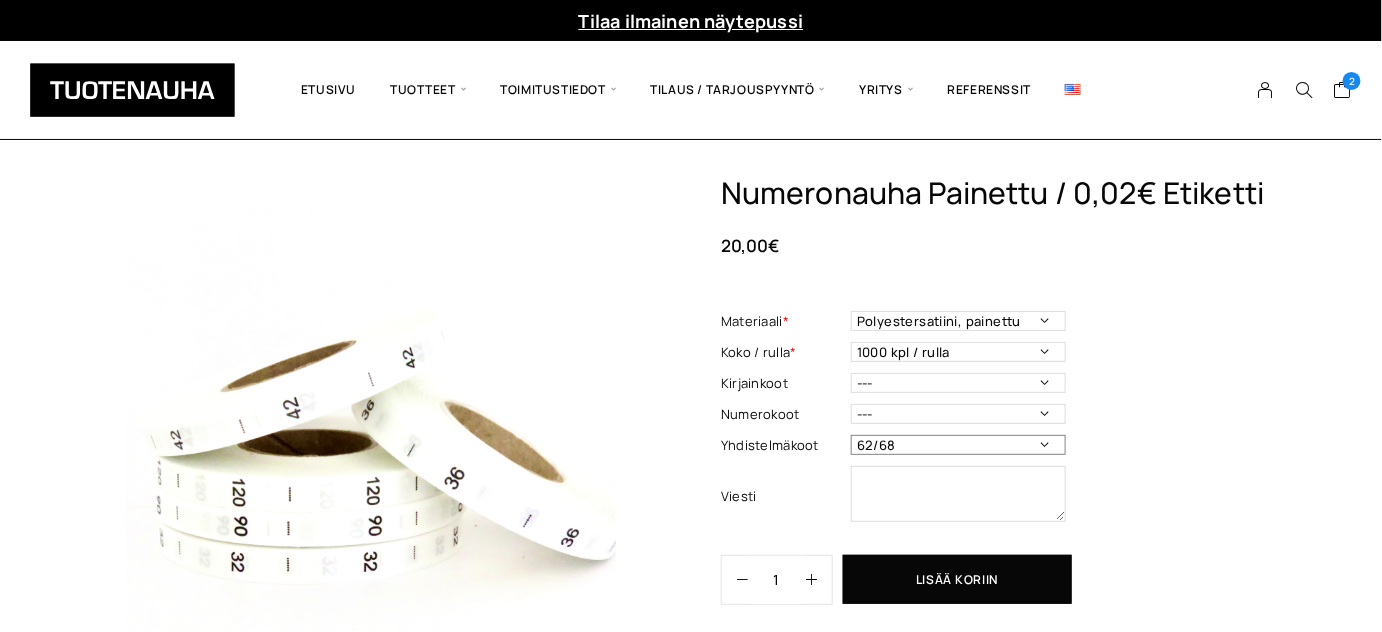 click on "--- 50/56 62/68 68/74 74/80 86/92 98/104 110/116 122/128 134/140 146/152 158/164 170/176 XS/S M/L XL/XXL" at bounding box center [958, 445] 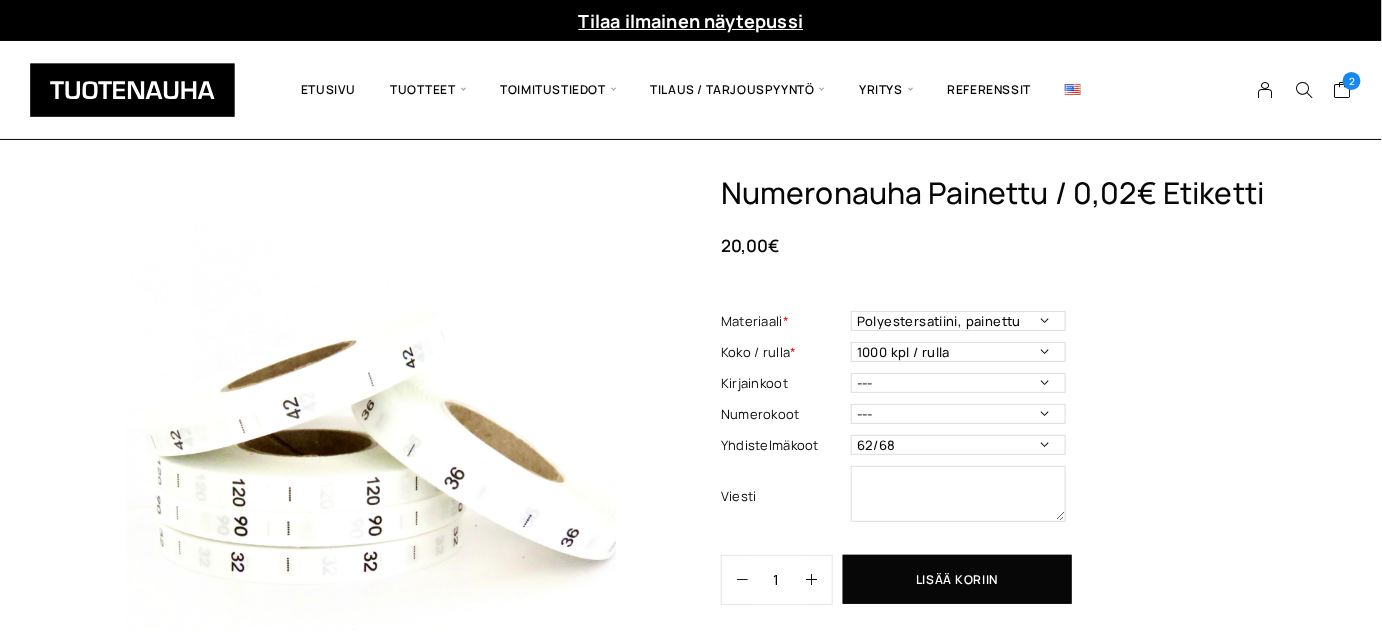 click on "Numeronauha Painettu / 0,02€ Etiketti 20,00  €
Materiaali  * Polyestersatiini, painettu Materiaali - Pakollinen tieto Koko / rulla  * 1000 kpl / rulla Koko - Pakollinen tieto Kirjainkoot --- 3XS 2XS XS S M L XL 2XL 3XL 4XL 5XL 6XL 7XL ONE SIZE Numerokoot --- 32 34 36 38 40 42 44 46 48 50 52 54 56 58 60 70 80 90 100 110 120 130 140 150 160 170 Yhdistelmäkoot --- 50/56 62/68 68/74 74/80 86/92 98/104 110/116 122/128 134/140 146/152 158/164 170/176 XS/S M/L XL/XXL Viesti This field can't be Empty
Numeronauha Painettu / 0,02€ Etiketti määrä
1
Lisää koriin
Osastot:  Heti toimitus ,  Kokonumerot rullassa" at bounding box center (998, 424) 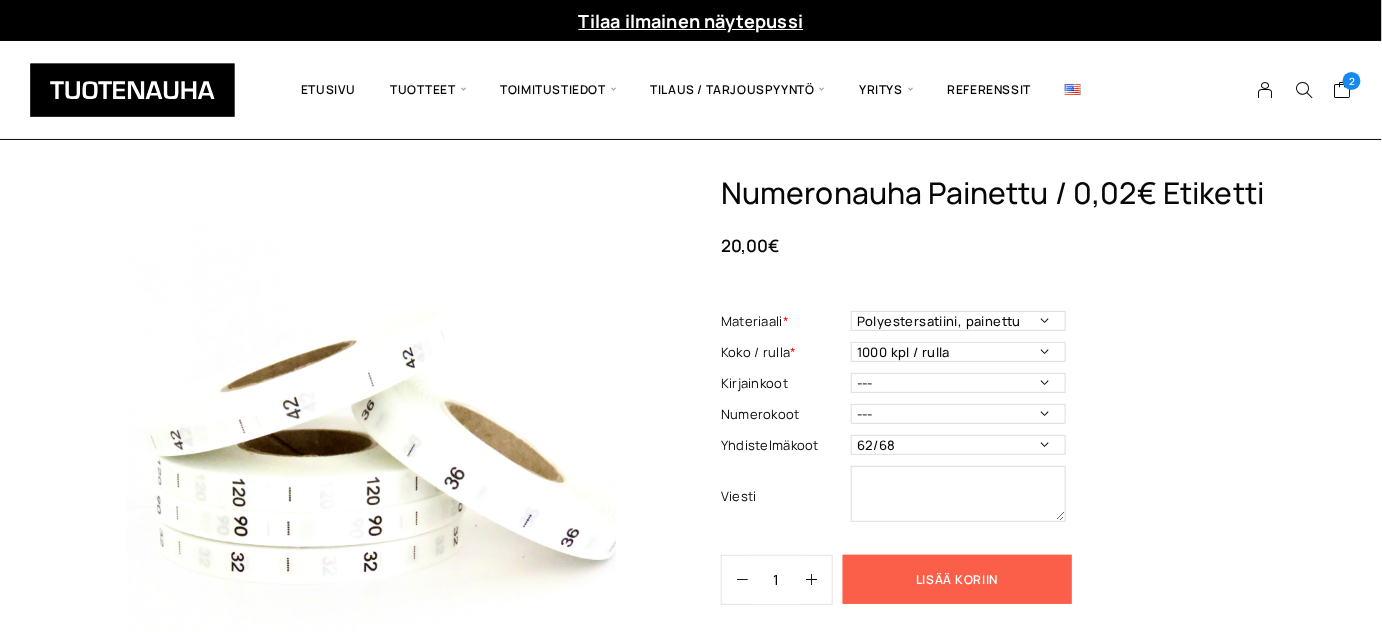 click on "Lisää koriin" at bounding box center [957, 579] 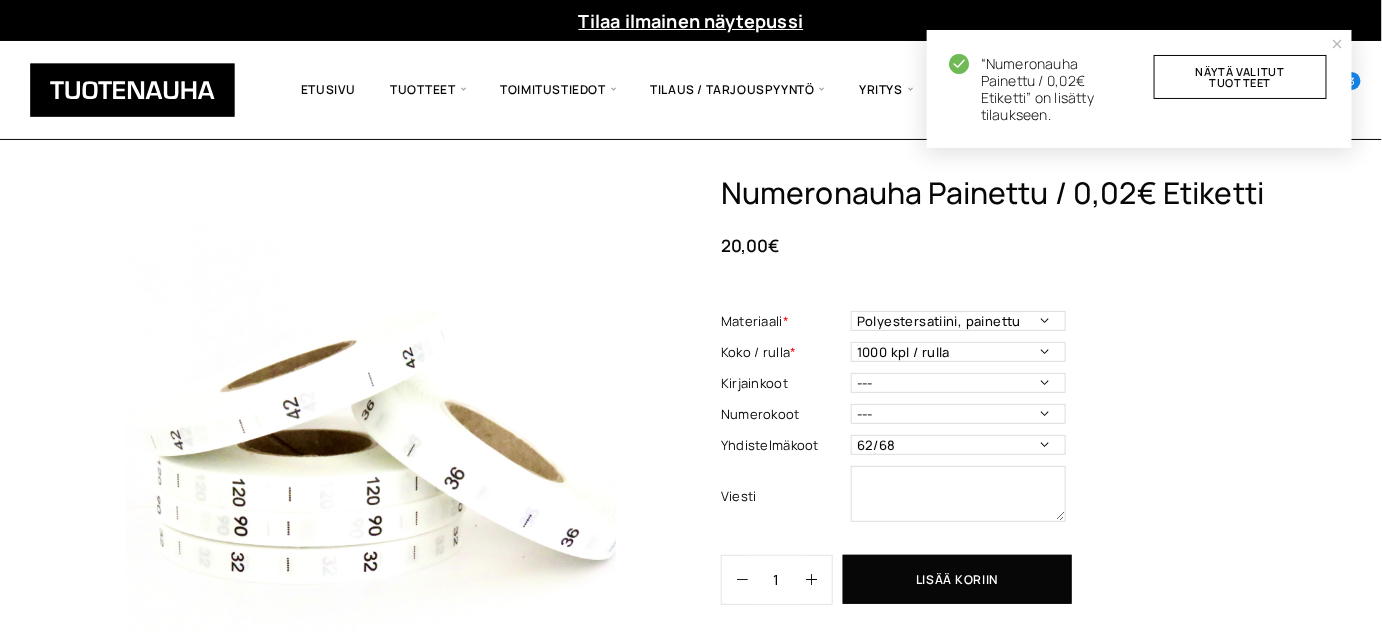 click on "20,00  €" at bounding box center (998, 245) 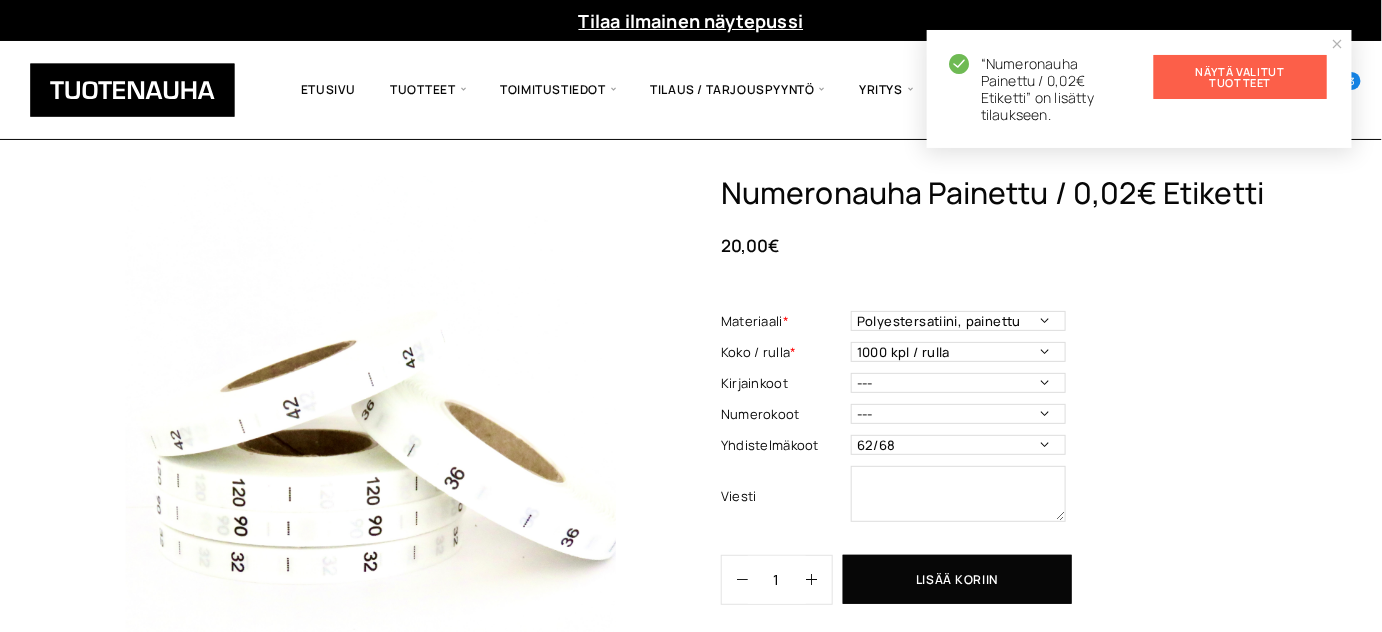 click on "Näytä valitut tuotteet" at bounding box center [1240, 77] 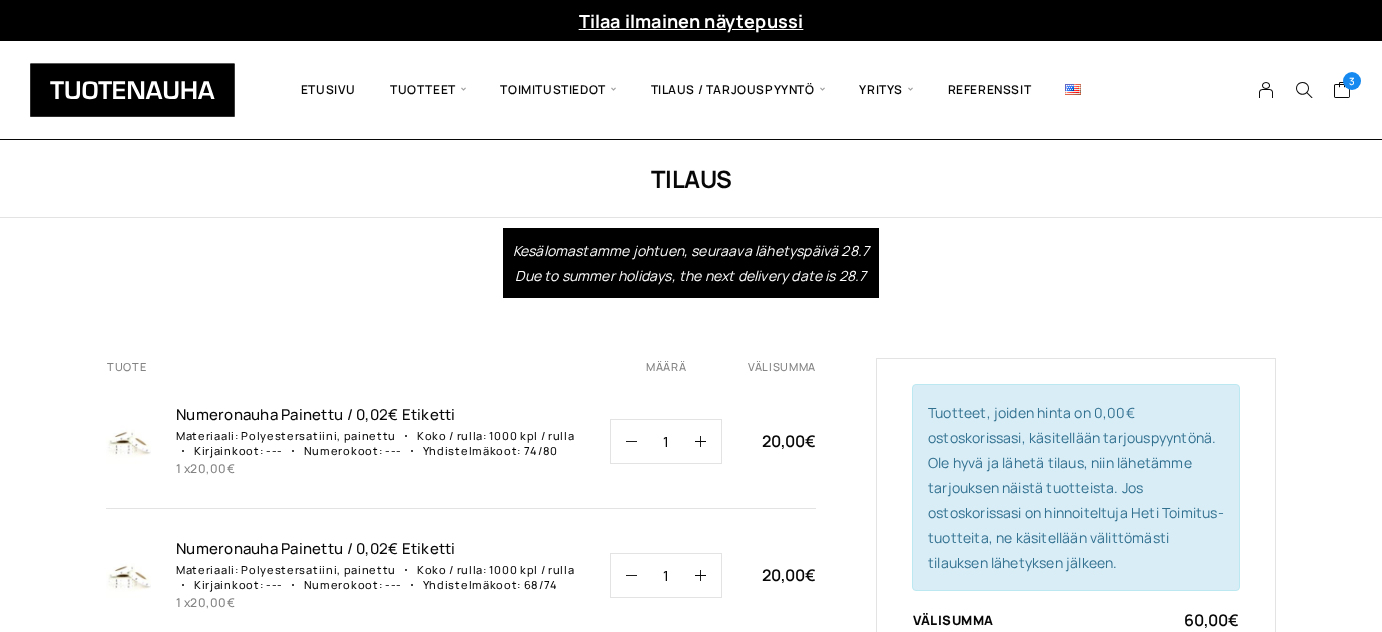 scroll, scrollTop: 0, scrollLeft: 0, axis: both 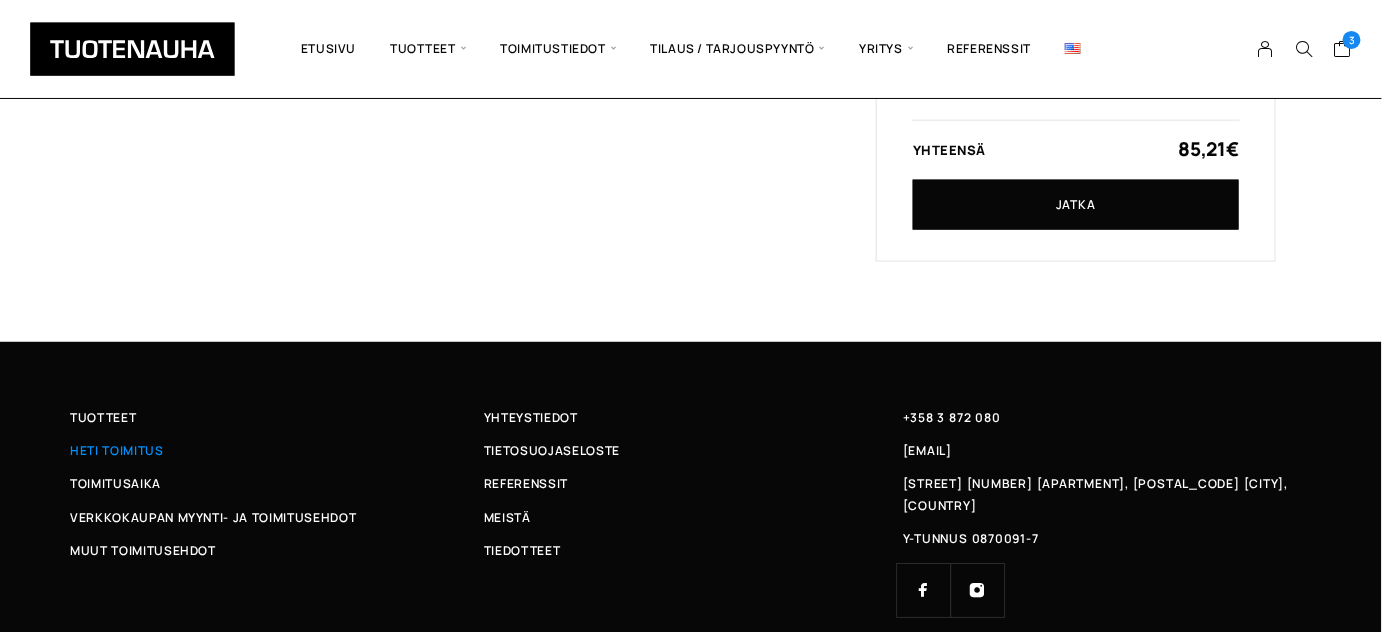 click on "Heti toimitus" at bounding box center (117, 451) 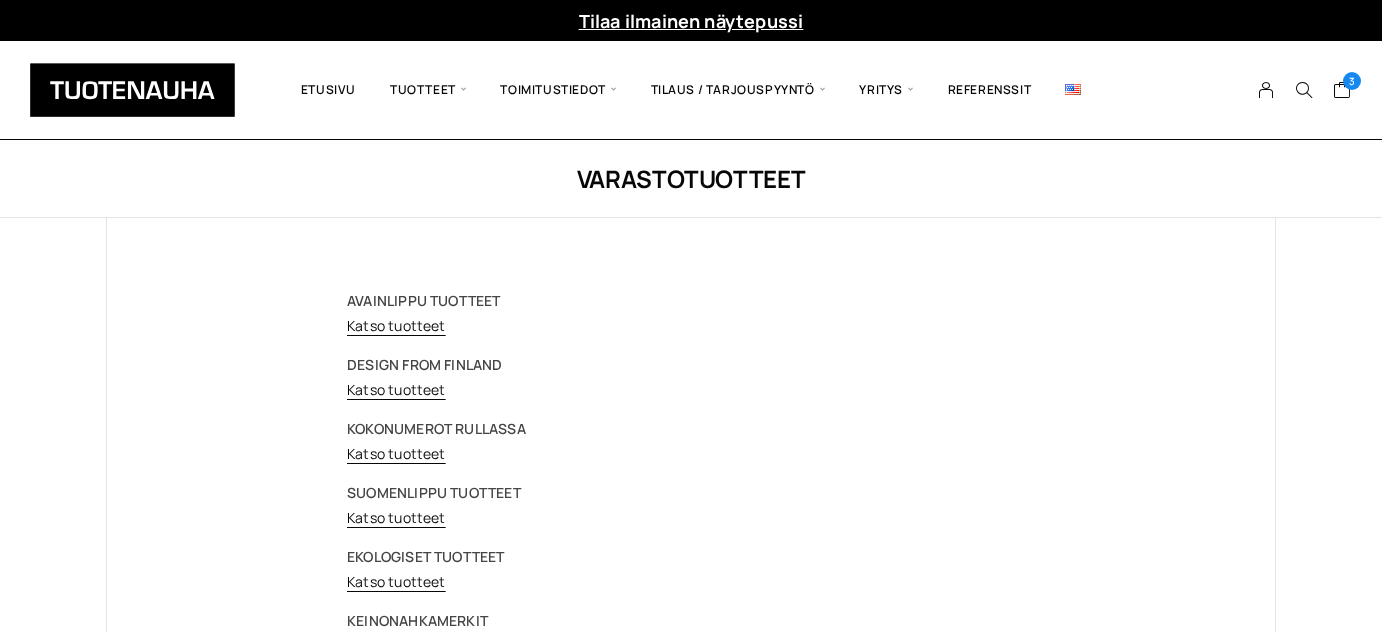 scroll, scrollTop: 0, scrollLeft: 0, axis: both 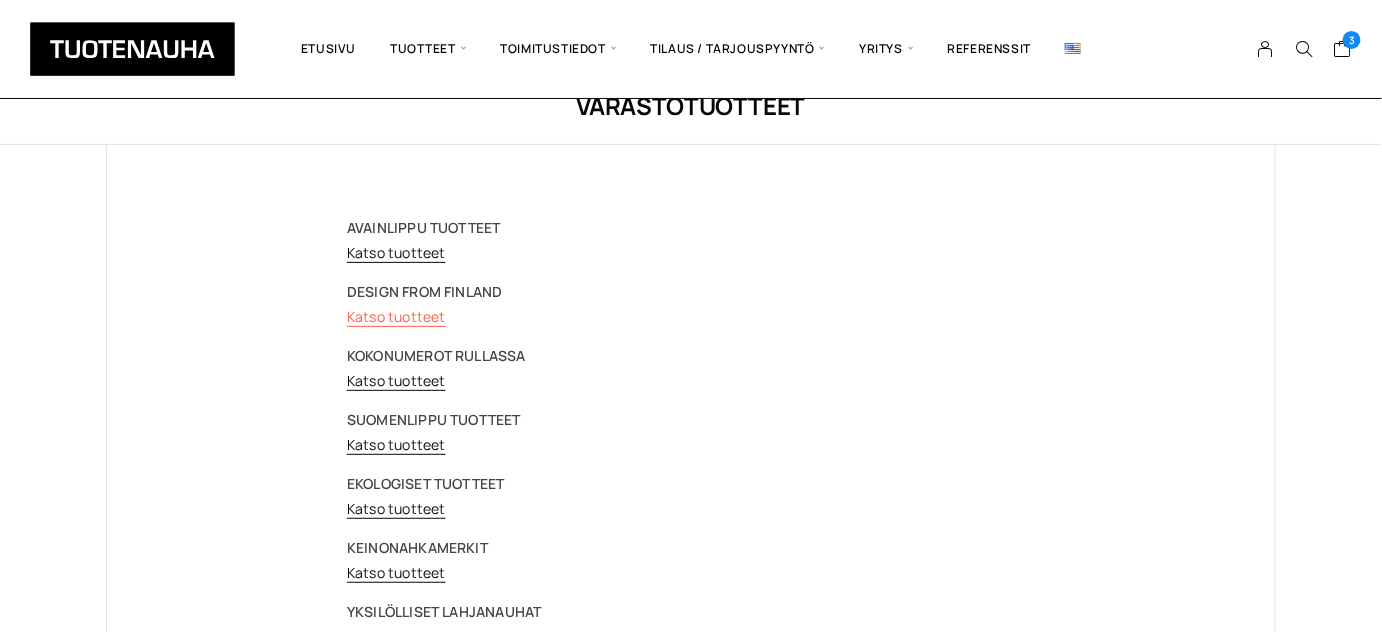 click on "Katso tuotteet" at bounding box center (396, 316) 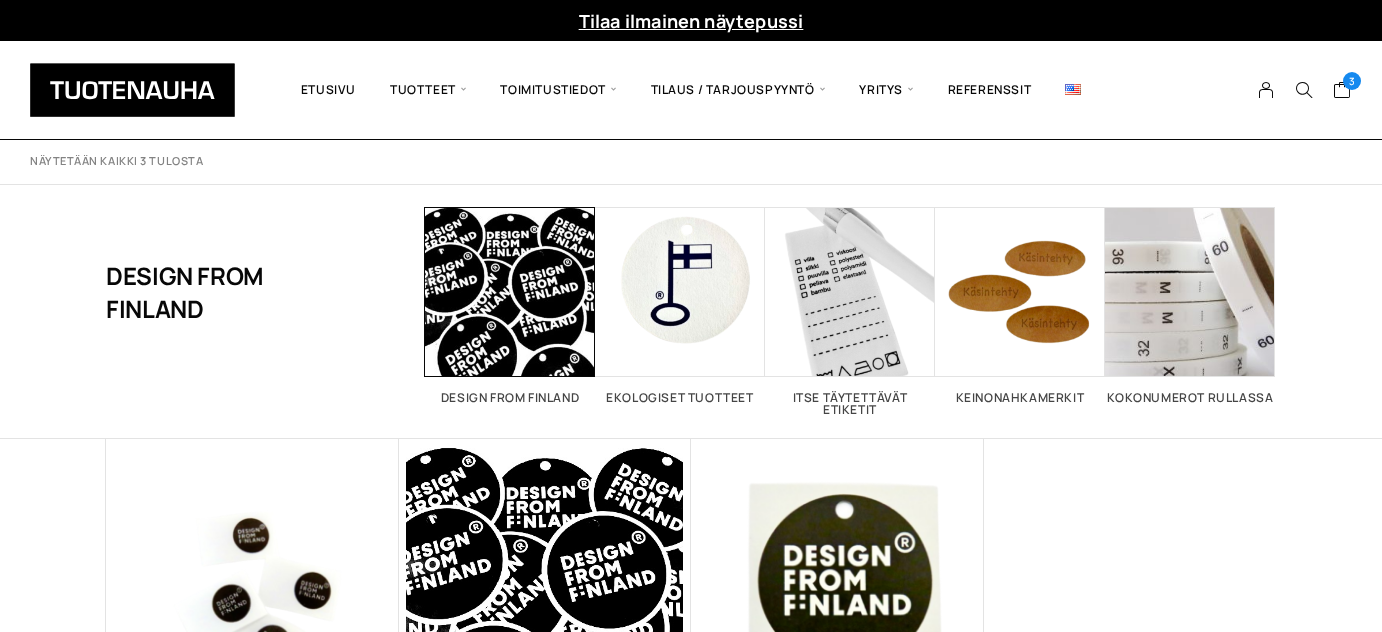 scroll, scrollTop: 0, scrollLeft: 0, axis: both 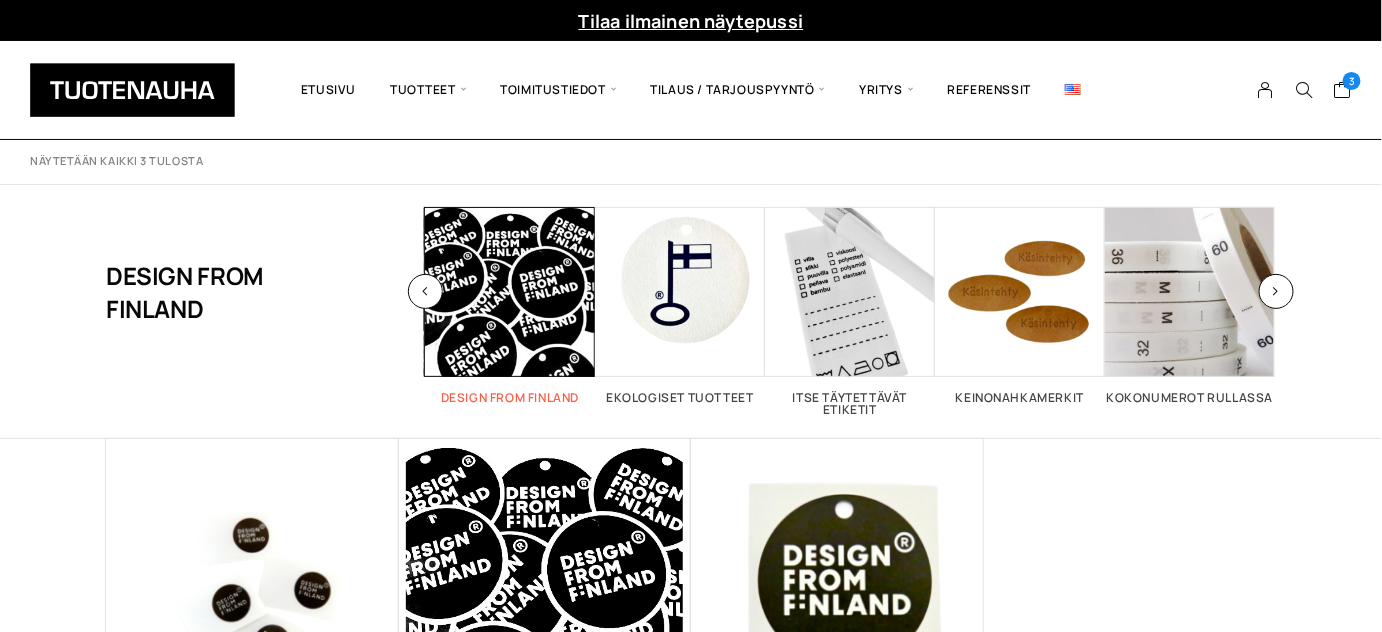 click at bounding box center (510, 292) 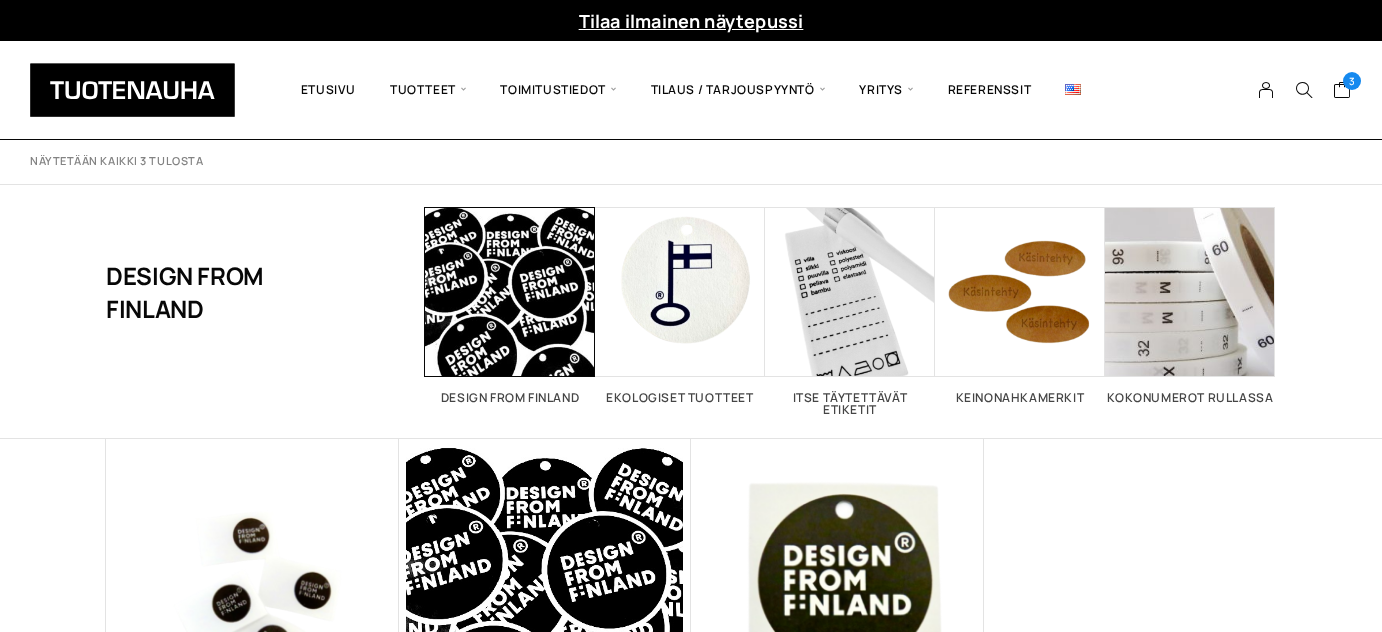scroll, scrollTop: 0, scrollLeft: 0, axis: both 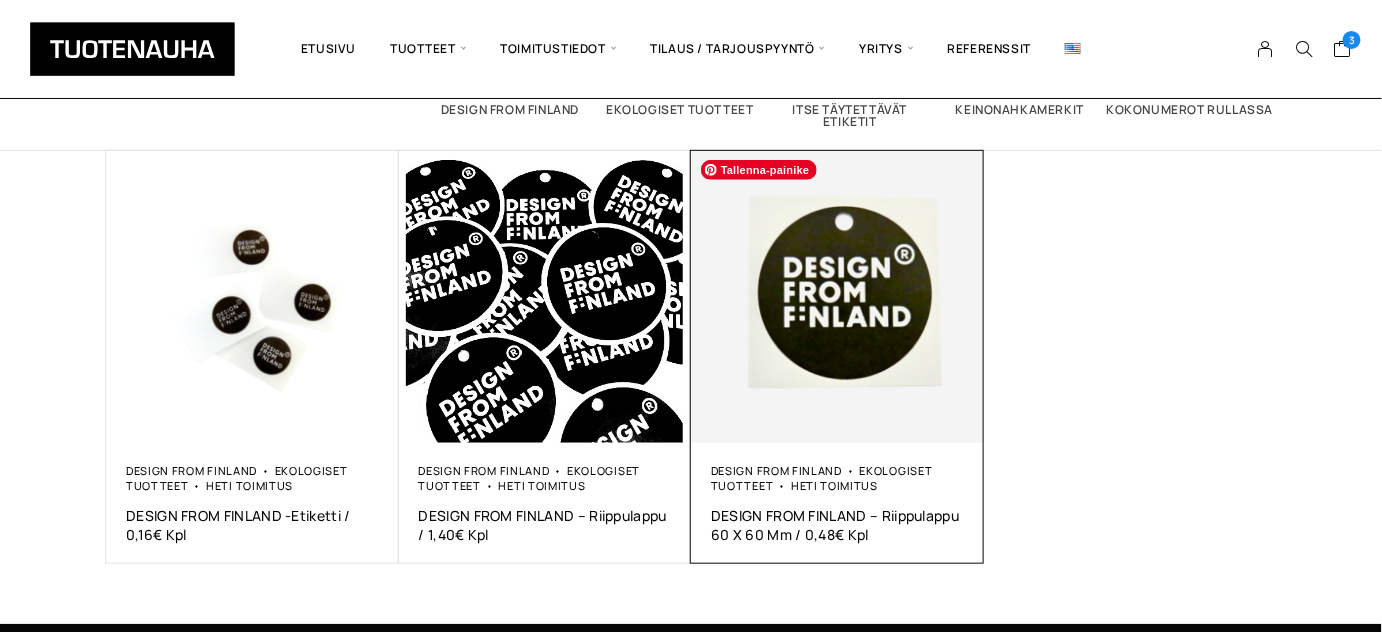 click at bounding box center [837, 297] 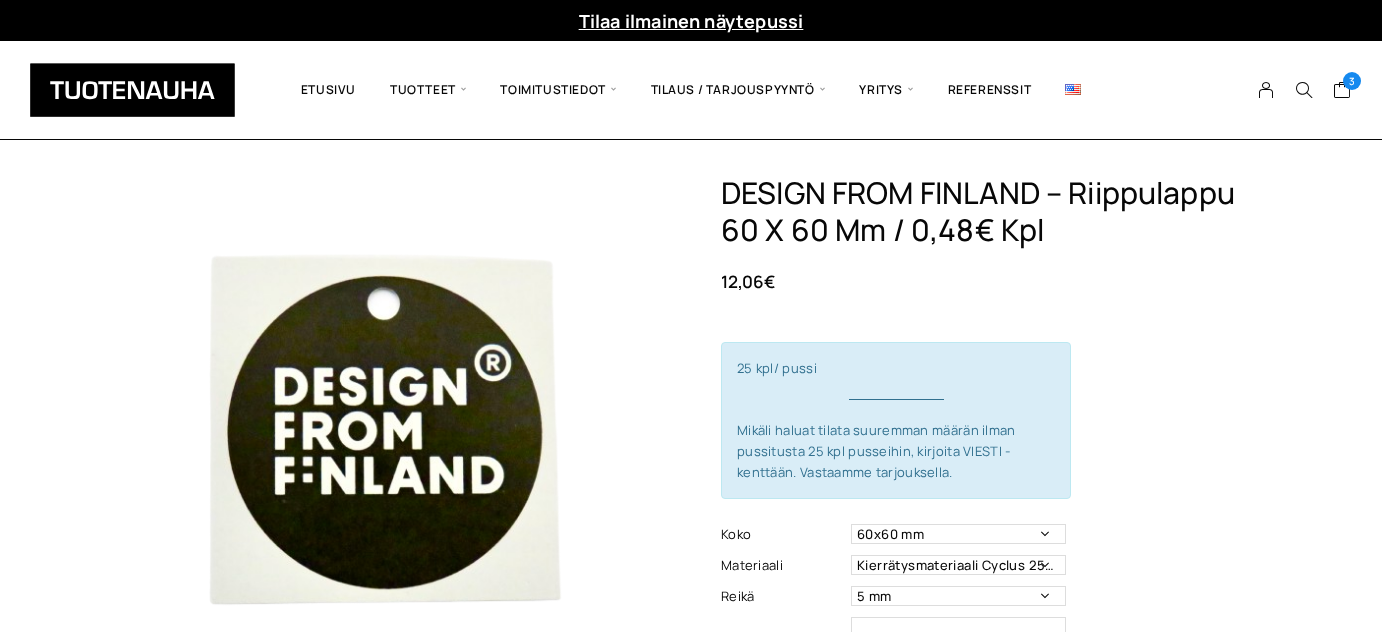scroll, scrollTop: 0, scrollLeft: 0, axis: both 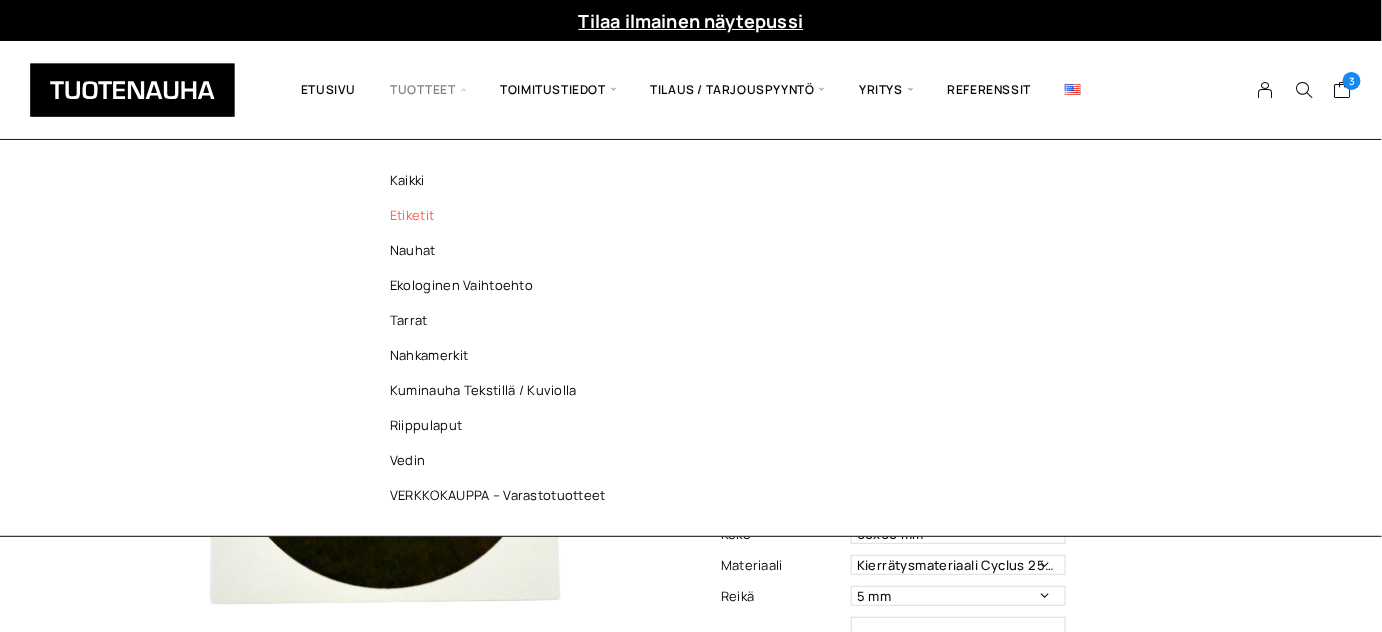 click on "Etiketit" at bounding box center [503, 215] 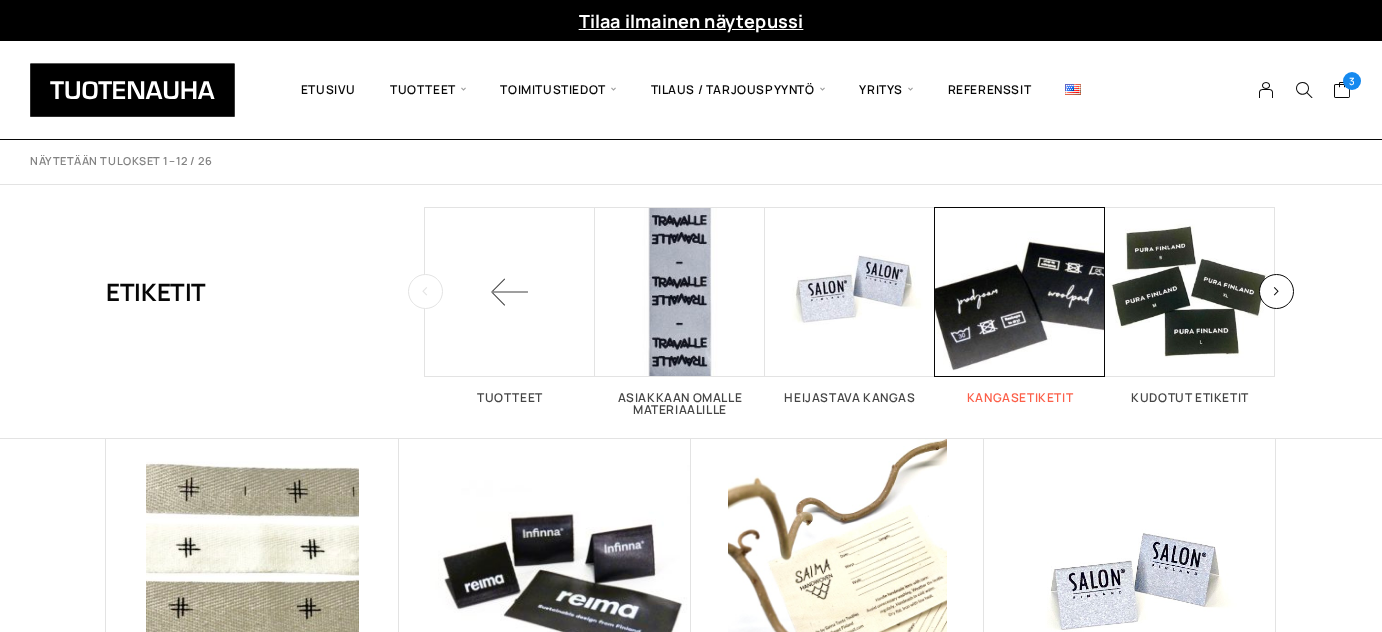 scroll, scrollTop: 0, scrollLeft: 0, axis: both 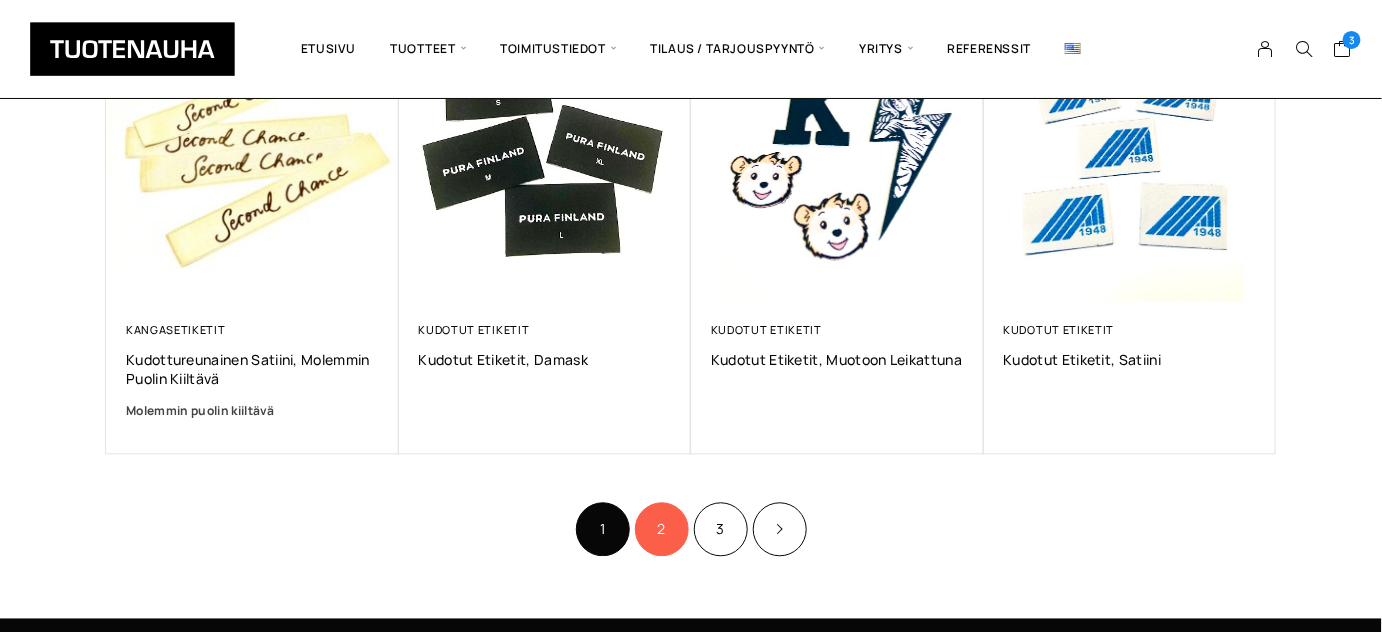 click on "2" at bounding box center (662, 529) 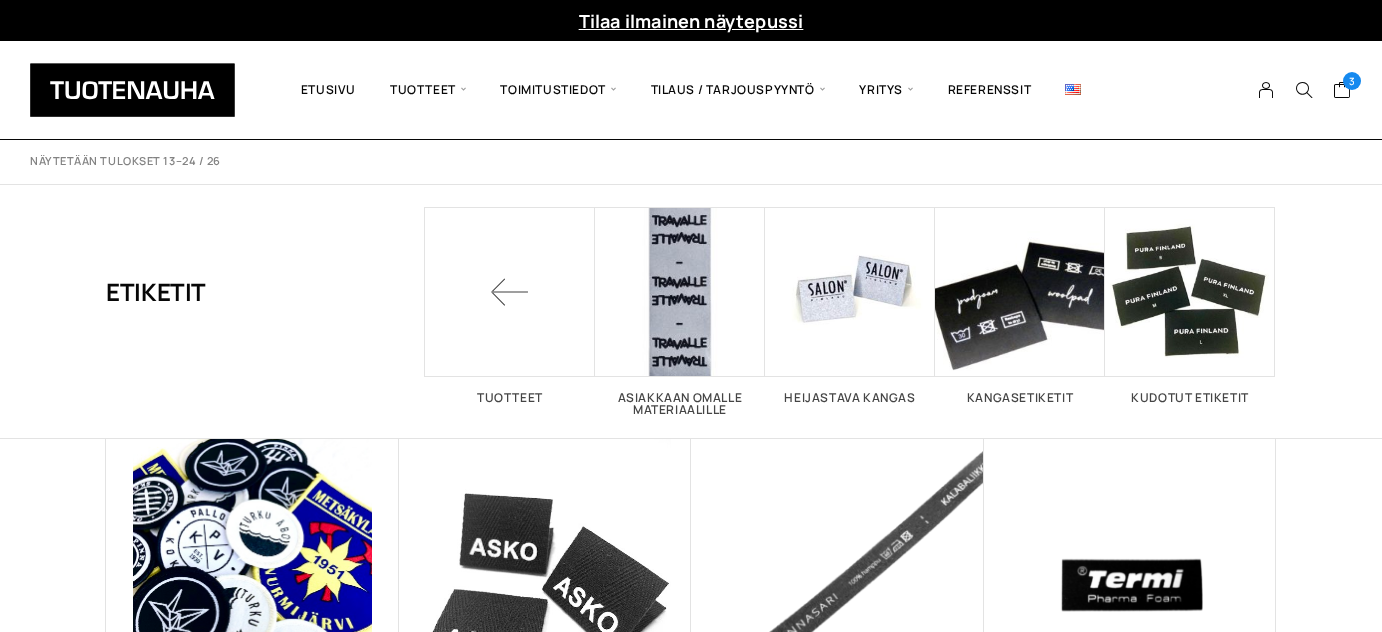 scroll, scrollTop: 0, scrollLeft: 0, axis: both 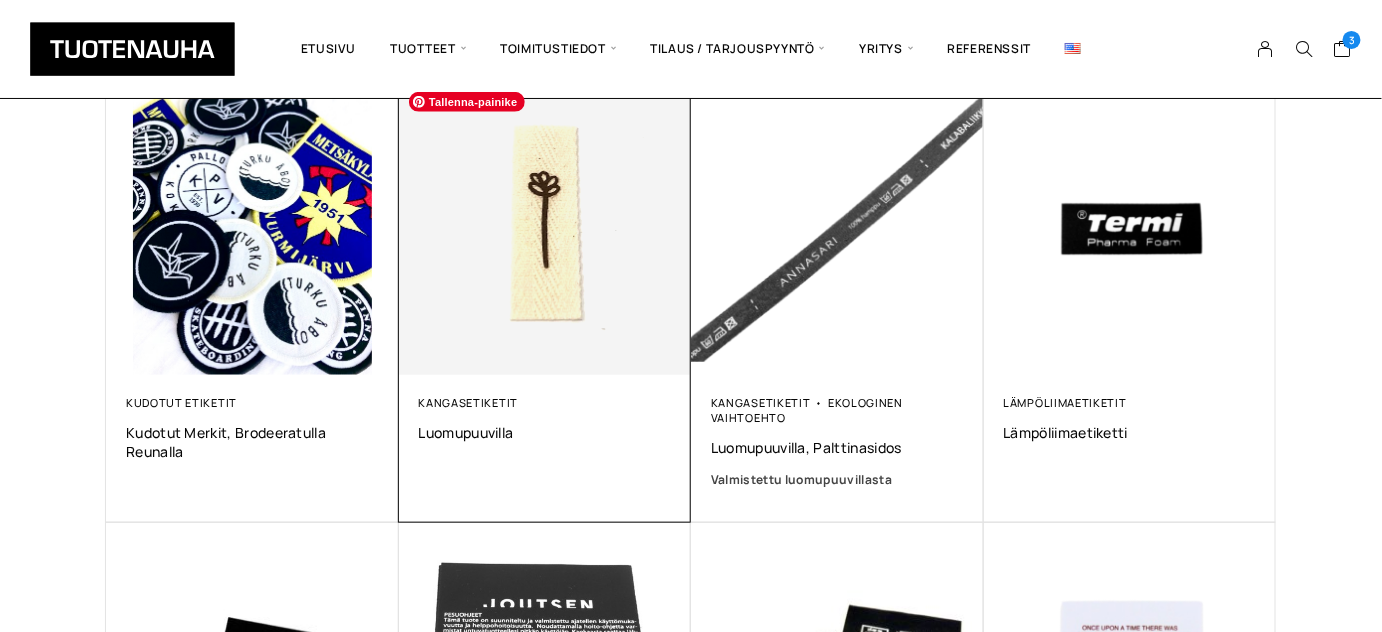 click at bounding box center (544, 228) 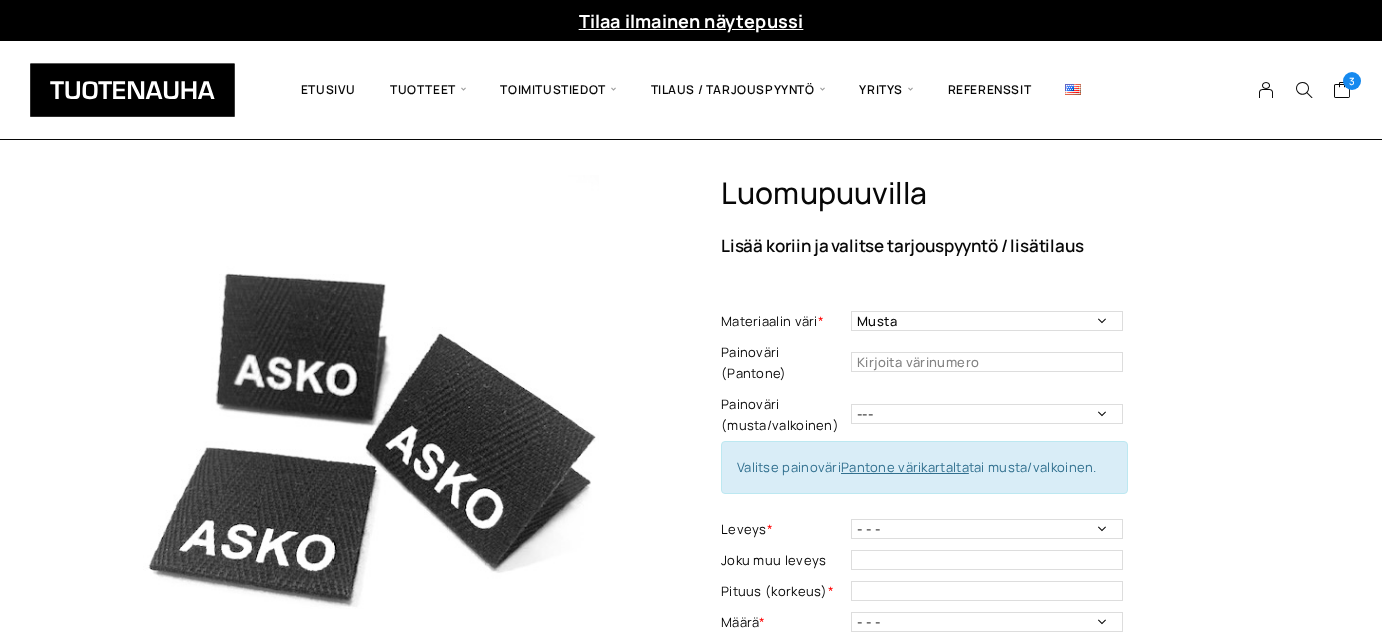 scroll, scrollTop: 0, scrollLeft: 0, axis: both 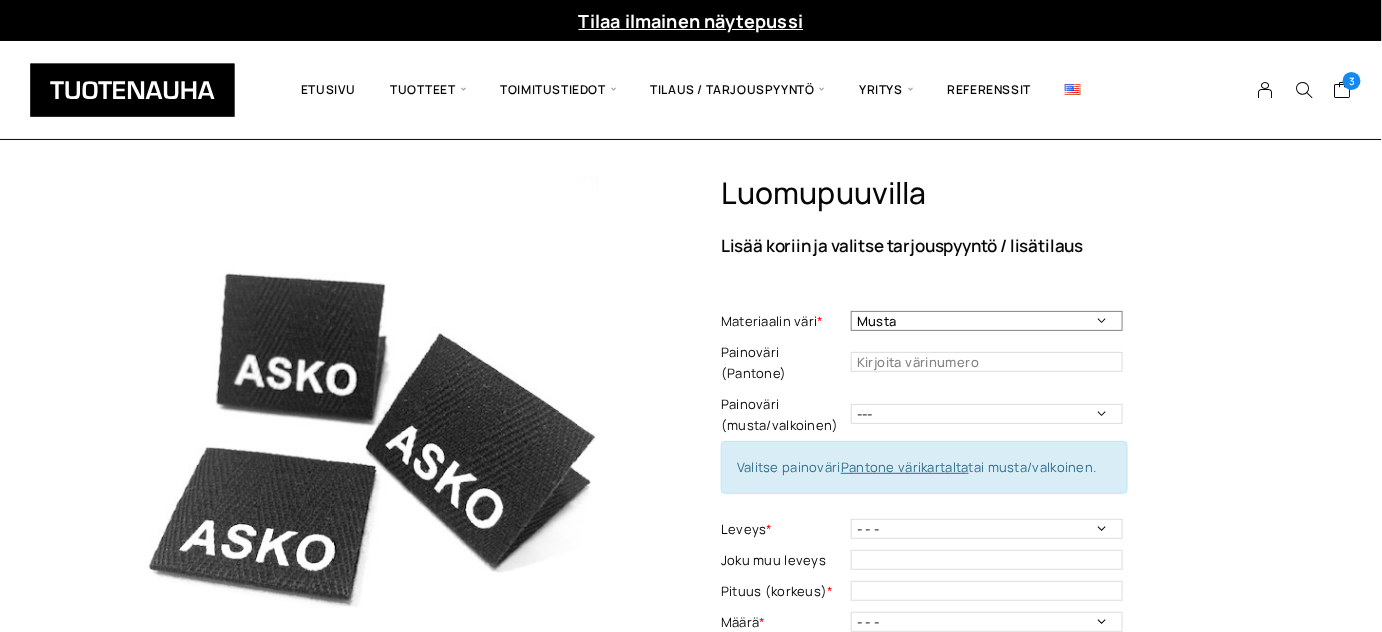 click on "Musta Valkoinen Luonnonvalkoinen Vaalea harmaa" at bounding box center [987, 321] 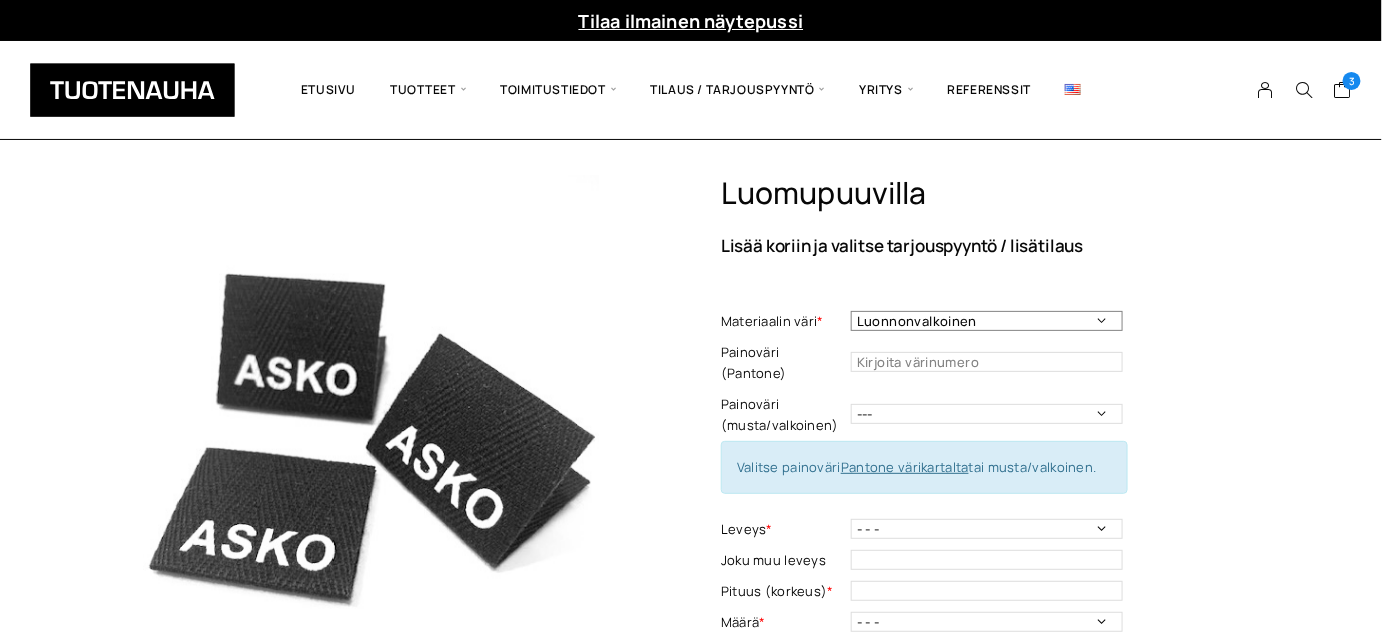 click on "Musta Valkoinen Luonnonvalkoinen Vaalea harmaa" at bounding box center (987, 321) 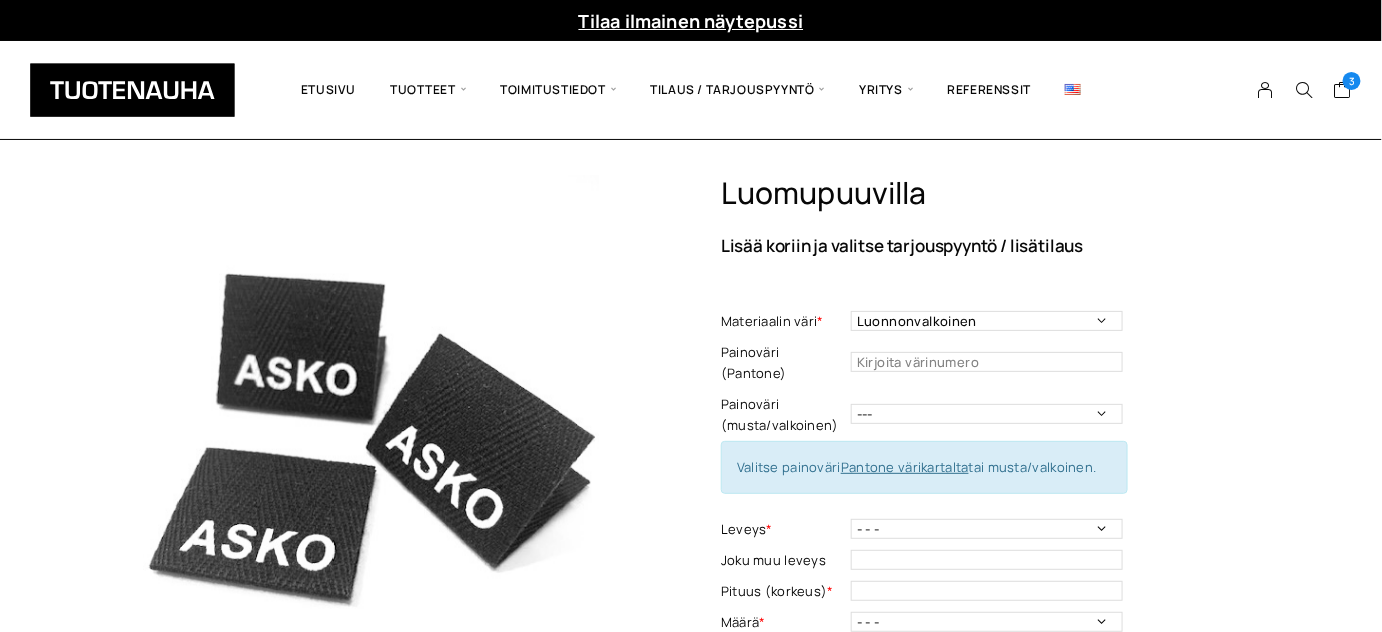 click on "Luomupuuvilla Lisää koriin ja valitse tarjouspyyntö / lisätilaus
Materiaalin väri  * Musta Valkoinen Luonnonvalkoinen Vaalea harmaa Materiaalin väri - Pakollinen tieto Painoväri (Pantone) Painoväri - Pakollinen tieto Painoväri (musta/valkoinen) --- Musta Valkoinen Valitse painoväri  Pantone värikartalta   tai musta/valkoinen. Leveys  * - - - 10 mm: harmaa, luonnonvalkoinen 15 mm: luonnonvalkoinen 20mm: harmaa, musta, luonnonvalkoinen 25 mm: harmaa, musta, valkoinen, luonnonvalkoinen 30 mm: harmaa, musta, valkoinen, luonnonvalkoinen 35 mm: musta, valkoinen, luonnonvalkoinen 40 mm: musta, luonnonvalkoinen 50 mm: luonnonvalkoinen Leveys - Pakollinen tieto Joku muu leveys This field can't be Empty Pituus (korkeus)  * Määrä   * - - - 250 kpl 500 kpl 1000 kpl 1500 kpl 2000 kpl 2500 kpl 3000 kpl 3500 kpl 4000 kpl Määrä - Pakollinen tieto Jokin muu kpl-määrä This field can't be Empty Toimitustapa  * Rullassa leikkuumerkein Rullassa ilman leikkuumerkkejä Leikattuna * 		 1" at bounding box center [998, 744] 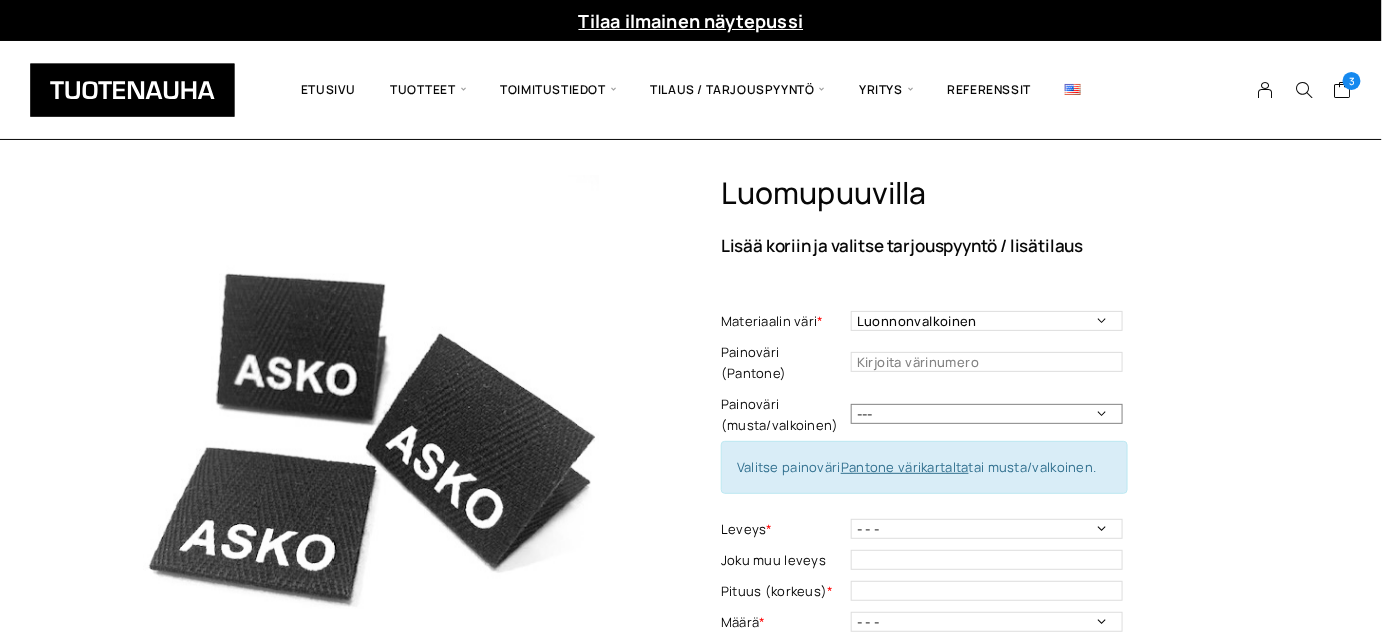 click on "--- Musta Valkoinen" at bounding box center (987, 414) 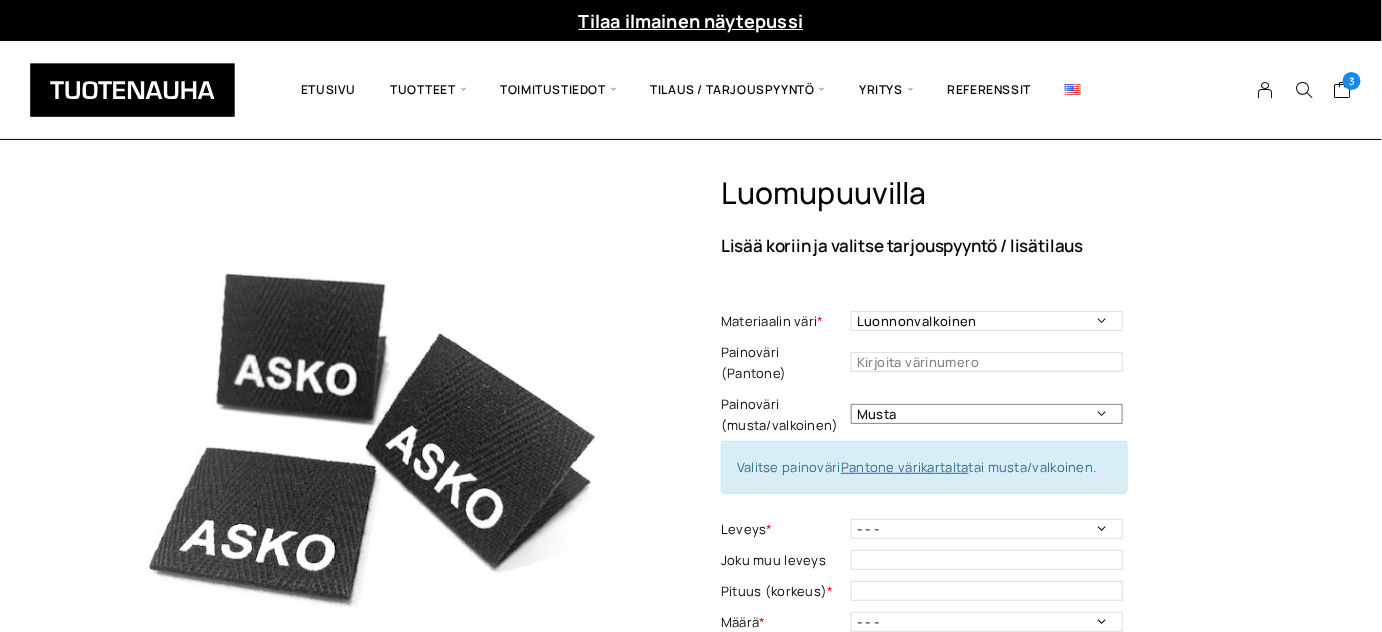 click on "--- Musta Valkoinen" at bounding box center [987, 414] 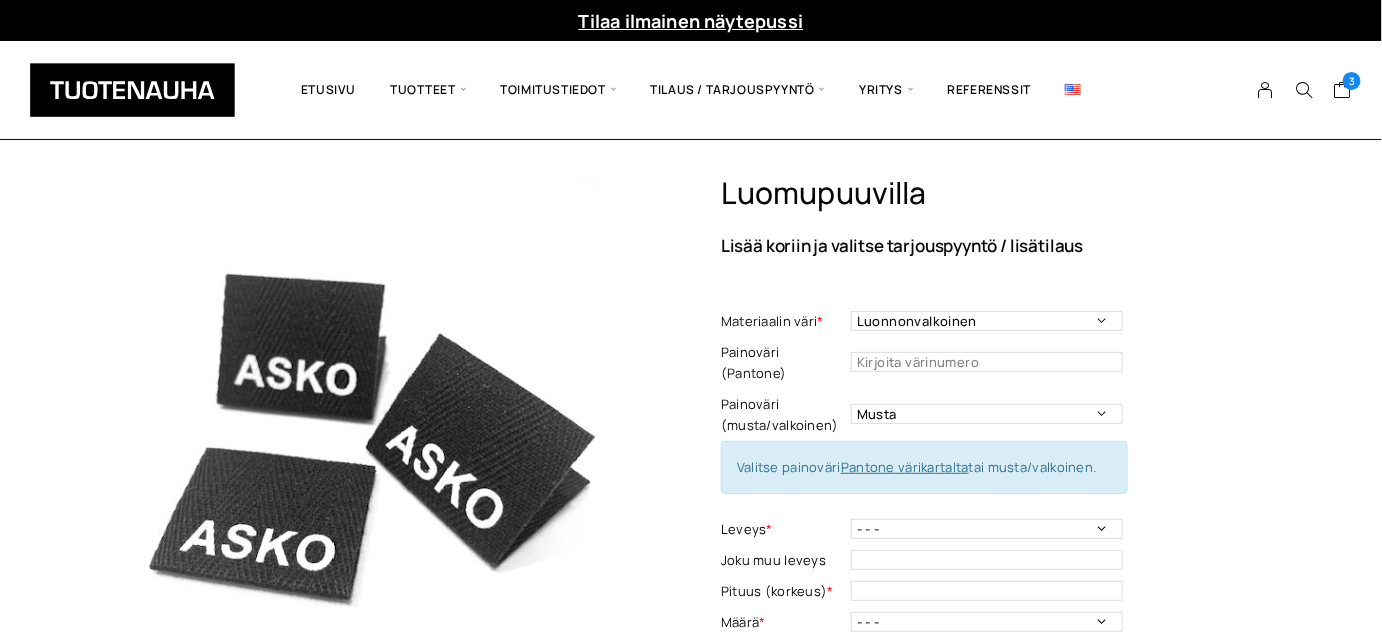 click on "Luomupuuvilla Lisää koriin ja valitse tarjouspyyntö / lisätilaus
Materiaalin väri  * Musta Valkoinen Luonnonvalkoinen Vaalea harmaa Materiaalin väri - Pakollinen tieto Painoväri (Pantone) Painoväri - Pakollinen tieto Painoväri (musta/valkoinen) --- Musta Valkoinen Valitse painoväri  Pantone värikartalta   tai musta/valkoinen. Leveys  * - - - 10 mm: harmaa, luonnonvalkoinen 15 mm: luonnonvalkoinen 20mm: harmaa, musta, luonnonvalkoinen 25 mm: harmaa, musta, valkoinen, luonnonvalkoinen 30 mm: harmaa, musta, valkoinen, luonnonvalkoinen 35 mm: musta, valkoinen, luonnonvalkoinen 40 mm: musta, luonnonvalkoinen 50 mm: luonnonvalkoinen Leveys - Pakollinen tieto Joku muu leveys This field can't be Empty Pituus (korkeus)  * Määrä   * - - - 250 kpl 500 kpl 1000 kpl 1500 kpl 2000 kpl 2500 kpl 3000 kpl 3500 kpl 4000 kpl Määrä - Pakollinen tieto Jokin muu kpl-määrä This field can't be Empty Toimitustapa  * Rullassa leikkuumerkein Rullassa ilman leikkuumerkkejä Leikattuna * 		 1" at bounding box center (998, 744) 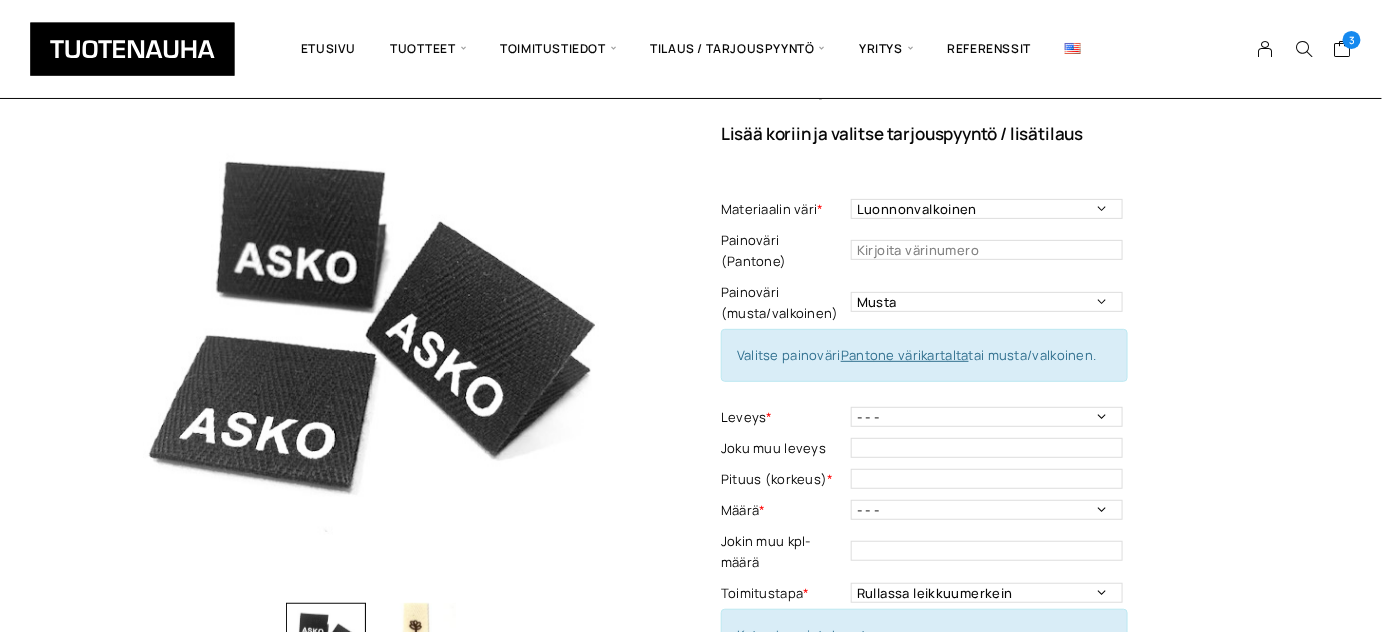 scroll, scrollTop: 199, scrollLeft: 0, axis: vertical 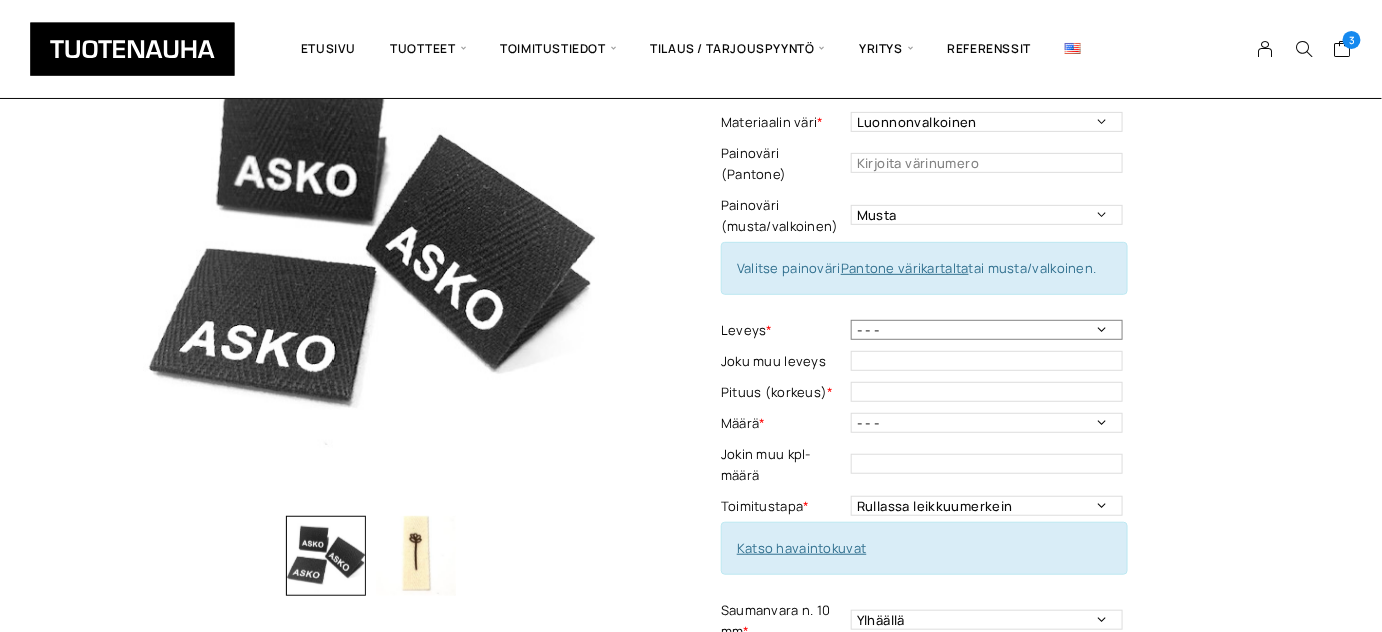 click on "- - - 10 mm: harmaa, luonnonvalkoinen 15 mm: luonnonvalkoinen 20mm: harmaa, musta, luonnonvalkoinen 25 mm: harmaa, musta, valkoinen, luonnonvalkoinen 30 mm: harmaa, musta, valkoinen, luonnonvalkoinen 35 mm: musta, valkoinen, luonnonvalkoinen 40 mm: musta, luonnonvalkoinen 50 mm: luonnonvalkoinen" at bounding box center (987, 330) 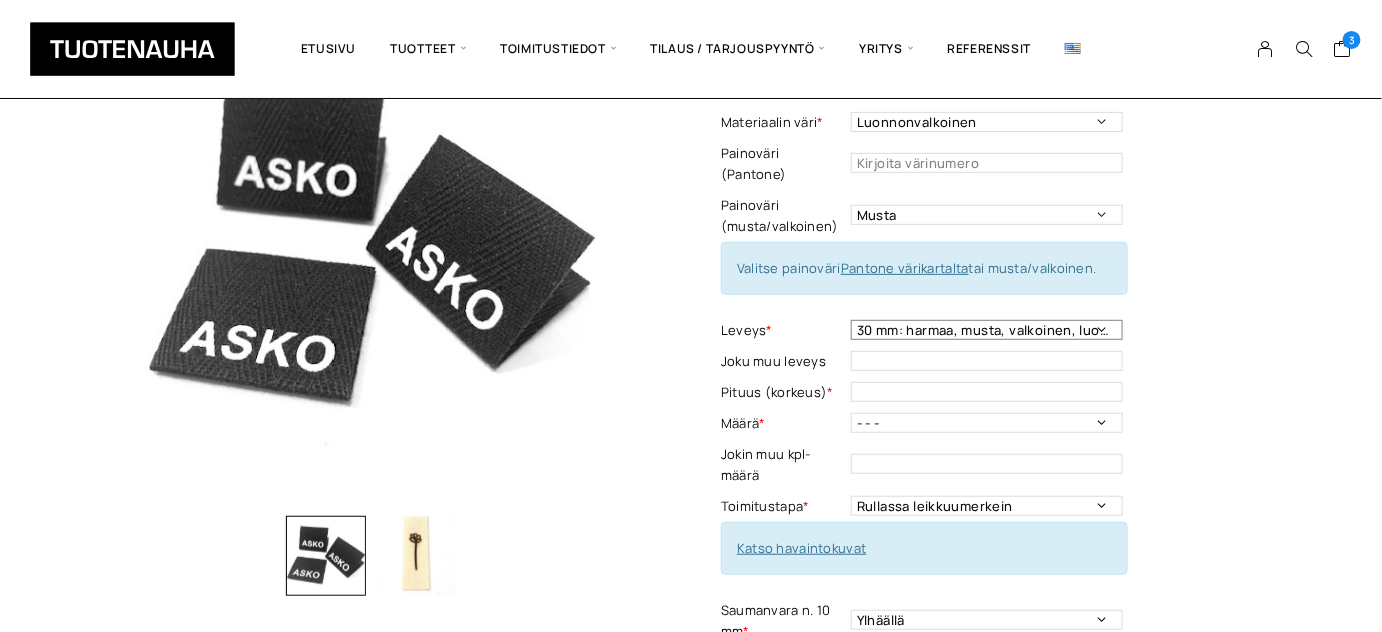 click on "- - - 10 mm: harmaa, luonnonvalkoinen 15 mm: luonnonvalkoinen 20mm: harmaa, musta, luonnonvalkoinen 25 mm: harmaa, musta, valkoinen, luonnonvalkoinen 30 mm: harmaa, musta, valkoinen, luonnonvalkoinen 35 mm: musta, valkoinen, luonnonvalkoinen 40 mm: musta, luonnonvalkoinen 50 mm: luonnonvalkoinen" at bounding box center [987, 330] 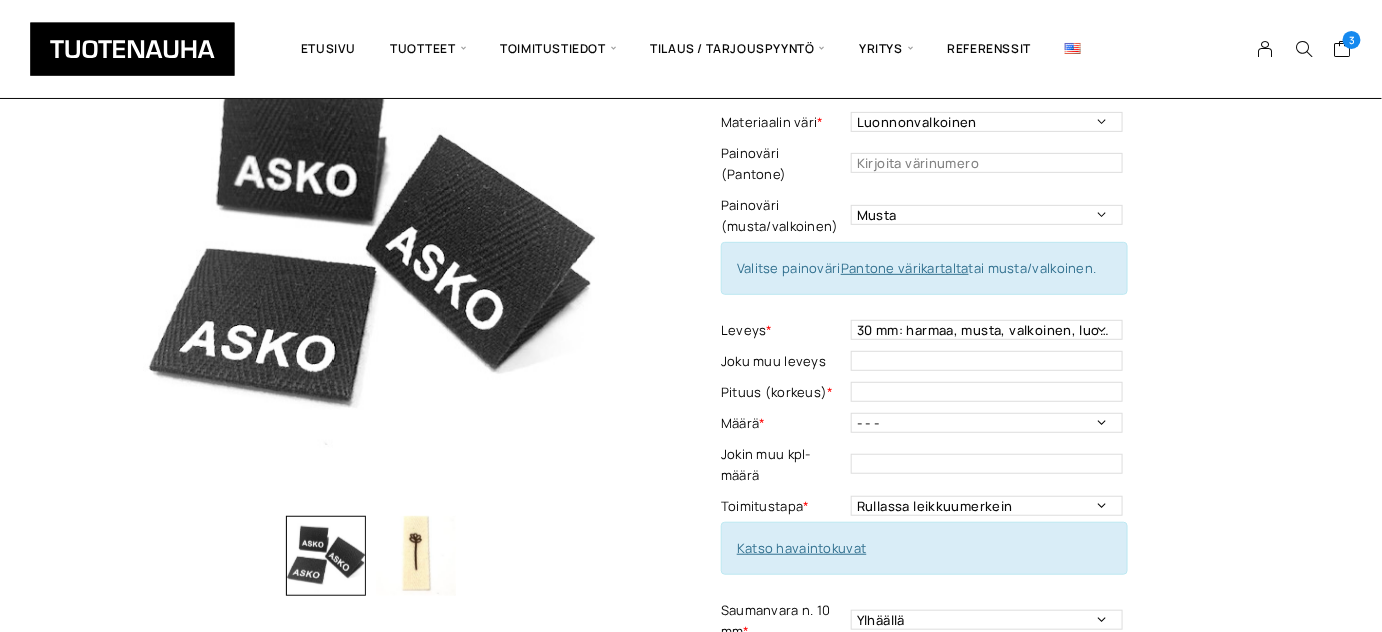 click on "Luomupuuvilla Lisää koriin ja valitse tarjouspyyntö / lisätilaus
Materiaalin väri  * Musta Valkoinen Luonnonvalkoinen Vaalea harmaa Materiaalin väri - Pakollinen tieto Painoväri (Pantone) Painoväri - Pakollinen tieto Painoväri (musta/valkoinen) --- Musta Valkoinen Valitse painoväri  Pantone värikartalta   tai musta/valkoinen. Leveys  * - - - 10 mm: harmaa, luonnonvalkoinen 15 mm: luonnonvalkoinen 20mm: harmaa, musta, luonnonvalkoinen 25 mm: harmaa, musta, valkoinen, luonnonvalkoinen 30 mm: harmaa, musta, valkoinen, luonnonvalkoinen 35 mm: musta, valkoinen, luonnonvalkoinen 40 mm: musta, luonnonvalkoinen 50 mm: luonnonvalkoinen Leveys - Pakollinen tieto Joku muu leveys This field can't be Empty Pituus (korkeus)  * Määrä   * - - - 250 kpl 500 kpl 1000 kpl 1500 kpl 2000 kpl 2500 kpl 3000 kpl 3500 kpl 4000 kpl Määrä - Pakollinen tieto Toimitustapa  *" at bounding box center (691, 737) 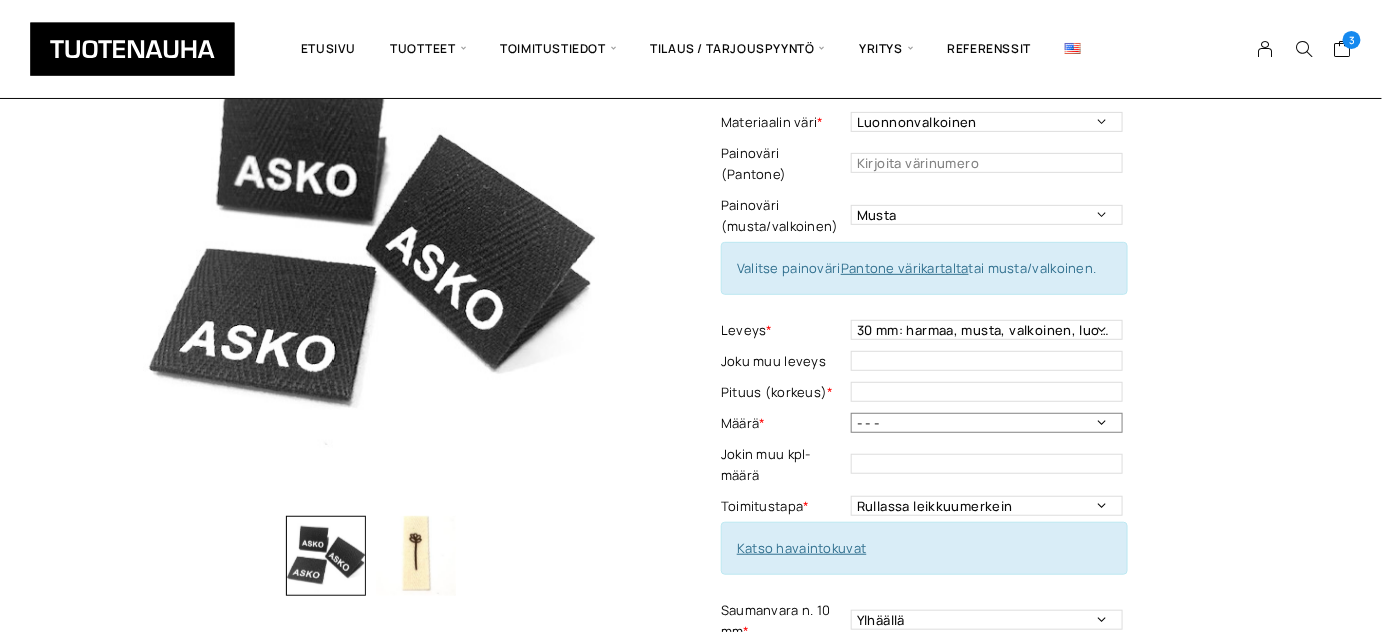 click on "- - - 250 kpl 500 kpl 1000 kpl 1500 kpl 2000 kpl 2500 kpl 3000 kpl 3500 kpl 4000 kpl" at bounding box center [987, 423] 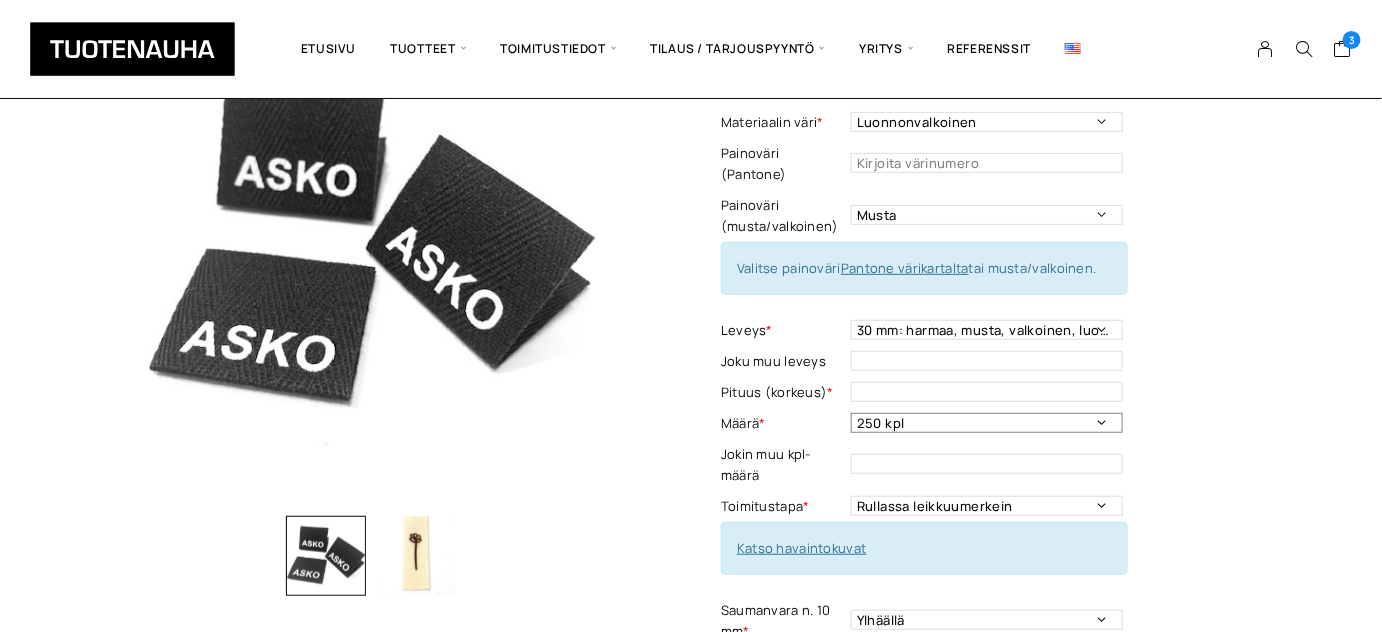 click on "- - - 250 kpl 500 kpl 1000 kpl 1500 kpl 2000 kpl 2500 kpl 3000 kpl 3500 kpl 4000 kpl" at bounding box center [987, 423] 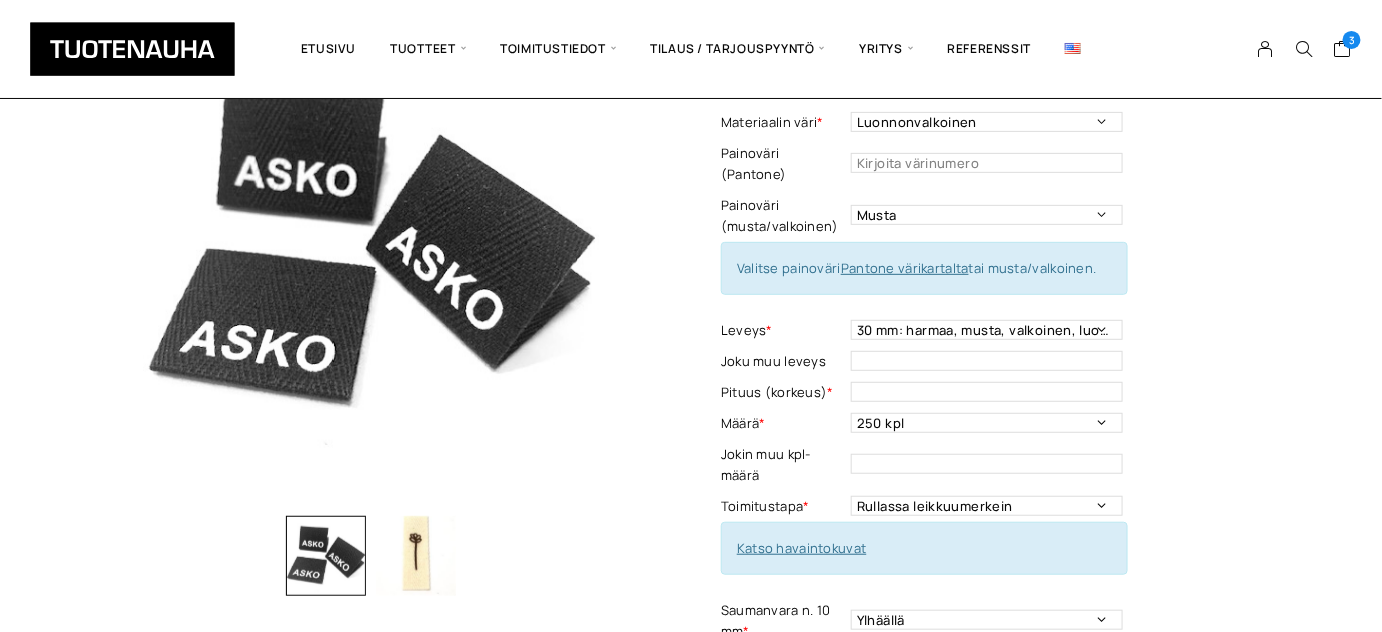 click on "Luomupuuvilla Lisää koriin ja valitse tarjouspyyntö / lisätilaus
Materiaalin väri  * Musta Valkoinen Luonnonvalkoinen Vaalea harmaa Materiaalin väri - Pakollinen tieto Painoväri (Pantone) Painoväri - Pakollinen tieto Painoväri (musta/valkoinen) --- Musta Valkoinen Valitse painoväri  Pantone värikartalta   tai musta/valkoinen. Leveys  * - - - 10 mm: harmaa, luonnonvalkoinen 15 mm: luonnonvalkoinen 20mm: harmaa, musta, luonnonvalkoinen 25 mm: harmaa, musta, valkoinen, luonnonvalkoinen 30 mm: harmaa, musta, valkoinen, luonnonvalkoinen 35 mm: musta, valkoinen, luonnonvalkoinen 40 mm: musta, luonnonvalkoinen 50 mm: luonnonvalkoinen Leveys - Pakollinen tieto Joku muu leveys This field can't be Empty Pituus (korkeus)  * Määrä   * - - - 250 kpl 500 kpl 1000 kpl 1500 kpl 2000 kpl 2500 kpl 3000 kpl 3500 kpl 4000 kpl Määrä - Pakollinen tieto Toimitustapa  *" at bounding box center [691, 737] 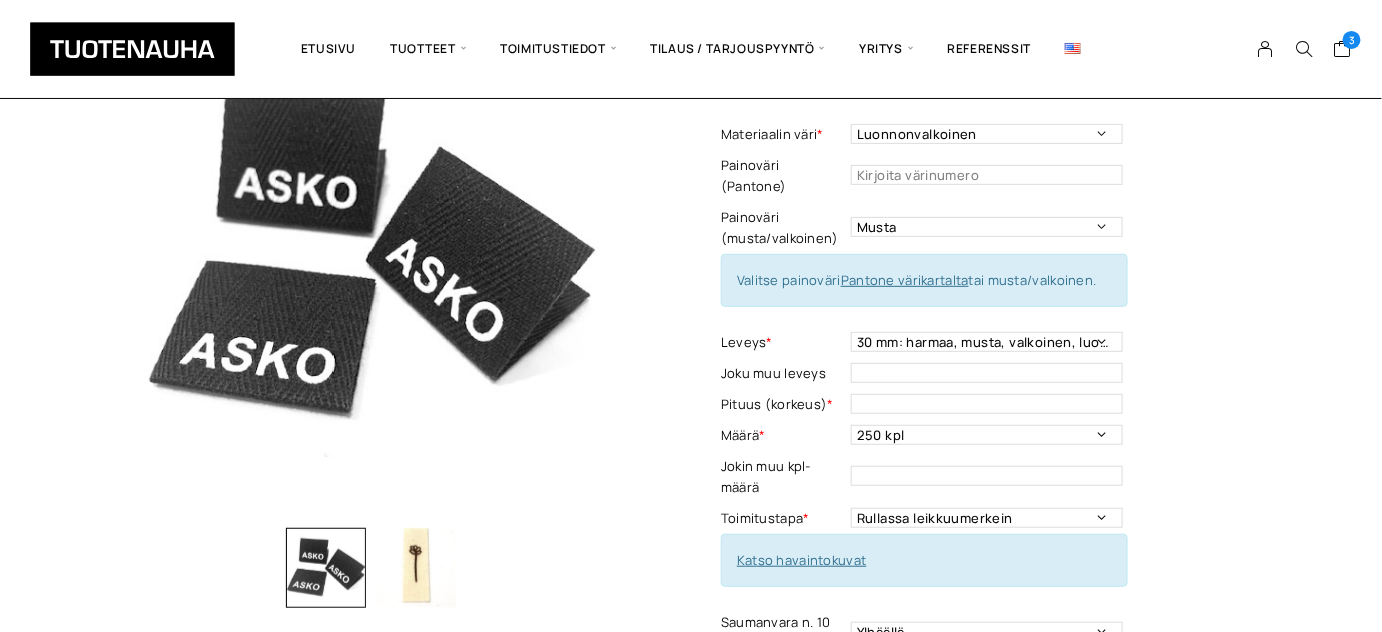 scroll, scrollTop: 418, scrollLeft: 0, axis: vertical 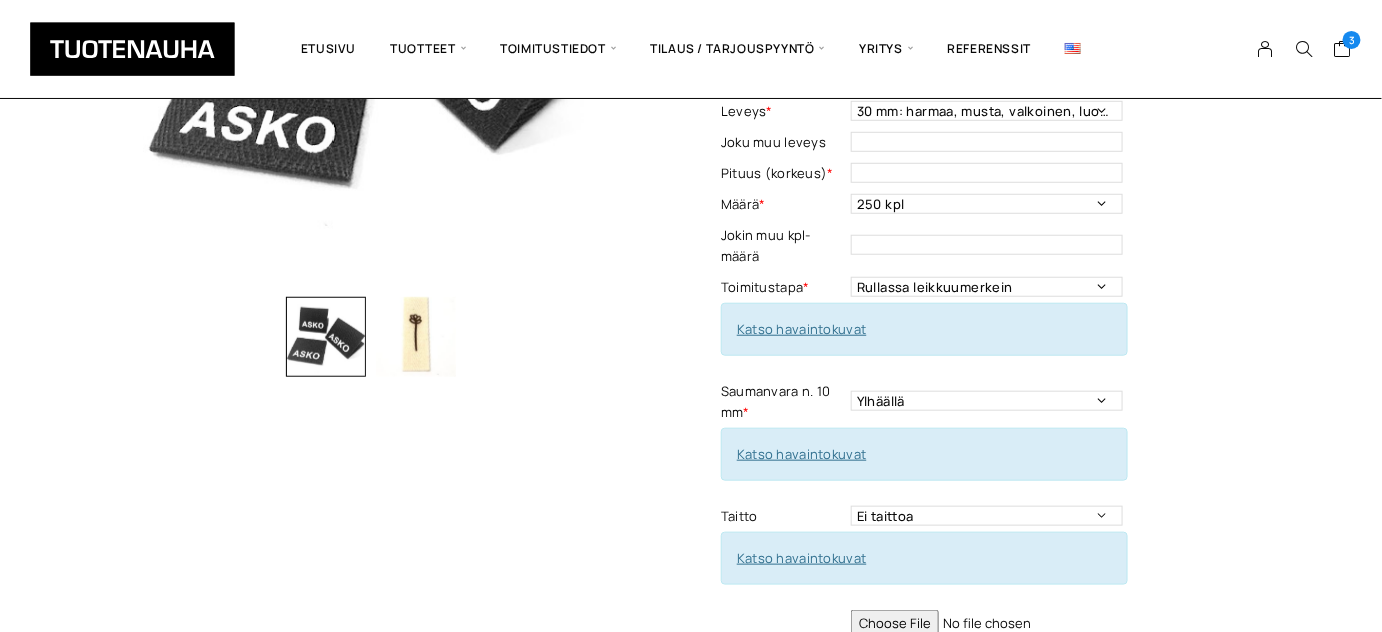 click on "Katso havaintokuvat" at bounding box center [802, 329] 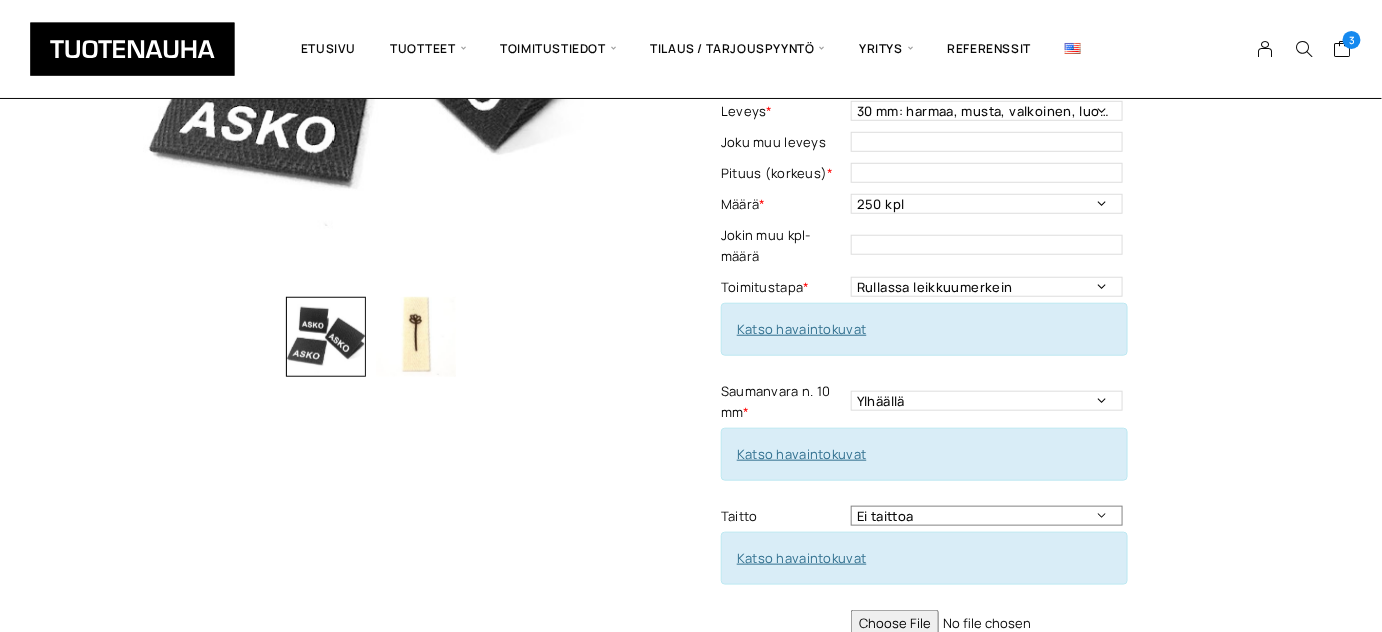 click on "Ei taittoa Keskitaitto, Leveys max 50 mm Leveys minimi 15 mm Korkeus taitettuna minim. 20/ 40 mm" at bounding box center (987, 516) 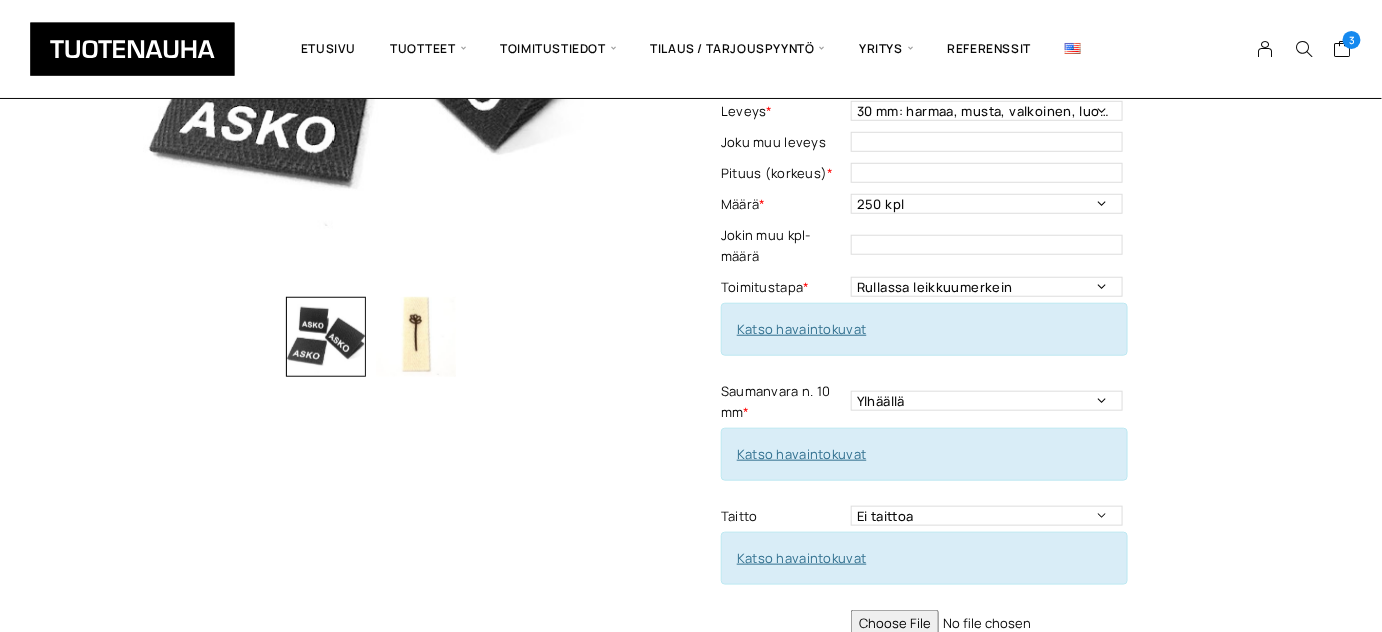 click on "Luomupuuvilla Lisää koriin ja valitse tarjouspyyntö / lisätilaus
Materiaalin väri  * Musta Valkoinen Luonnonvalkoinen Vaalea harmaa Materiaalin väri - Pakollinen tieto Painoväri (Pantone) Painoväri - Pakollinen tieto Painoväri (musta/valkoinen) --- Musta Valkoinen Valitse painoväri  Pantone värikartalta   tai musta/valkoinen. Leveys  * - - - 10 mm: harmaa, luonnonvalkoinen 15 mm: luonnonvalkoinen 20mm: harmaa, musta, luonnonvalkoinen 25 mm: harmaa, musta, valkoinen, luonnonvalkoinen 30 mm: harmaa, musta, valkoinen, luonnonvalkoinen 35 mm: musta, valkoinen, luonnonvalkoinen 40 mm: musta, luonnonvalkoinen 50 mm: luonnonvalkoinen Leveys - Pakollinen tieto Joku muu leveys This field can't be Empty Pituus (korkeus)  * Määrä   * - - - 250 kpl 500 kpl 1000 kpl 1500 kpl 2000 kpl 2500 kpl 3000 kpl 3500 kpl 4000 kpl Määrä - Pakollinen tieto Toimitustapa  *" at bounding box center [691, 518] 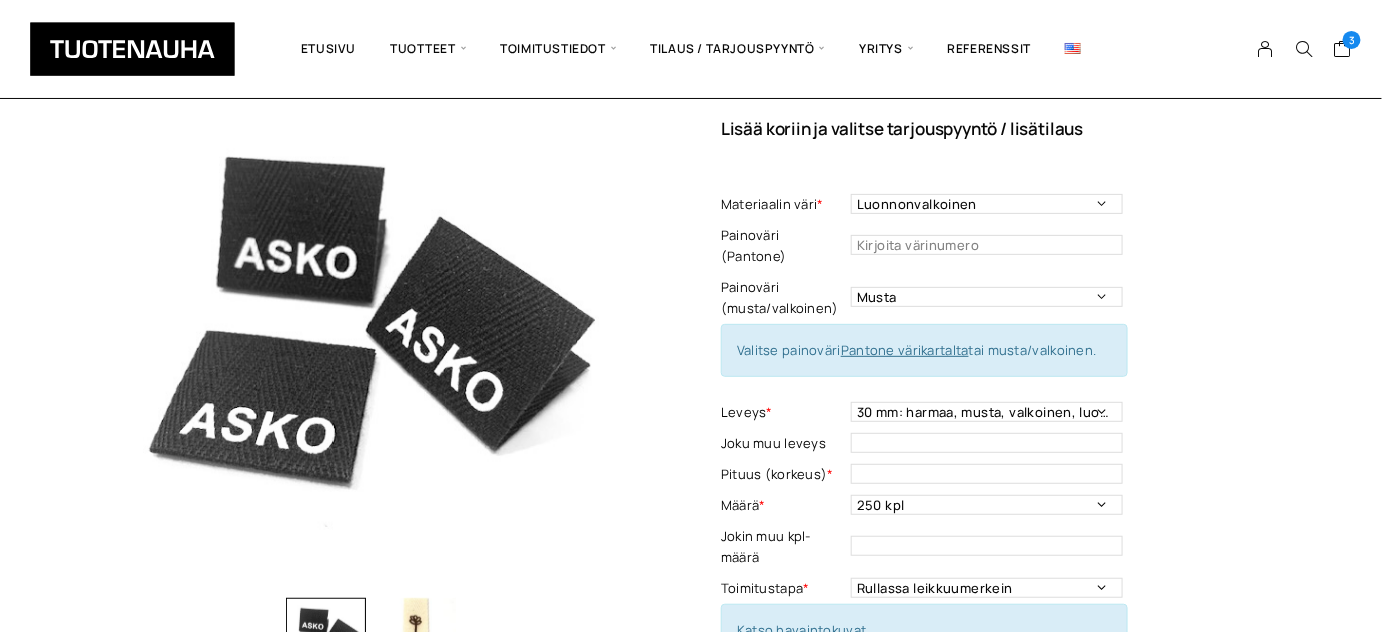 scroll, scrollTop: 158, scrollLeft: 0, axis: vertical 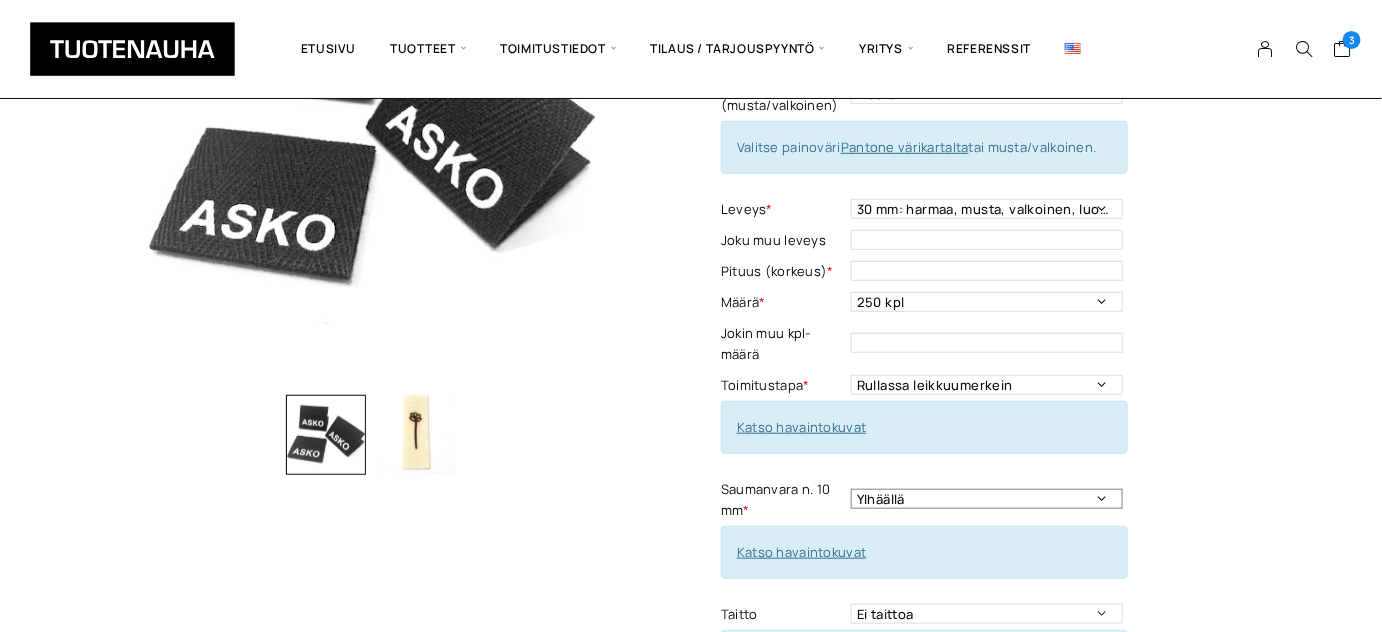 click on "Ylhäällä Vasemmalla sivulla Oikealla sivulla Ympäriinsä Ylhäällä ja alhaalla Molemmilla sivuilla" at bounding box center [987, 499] 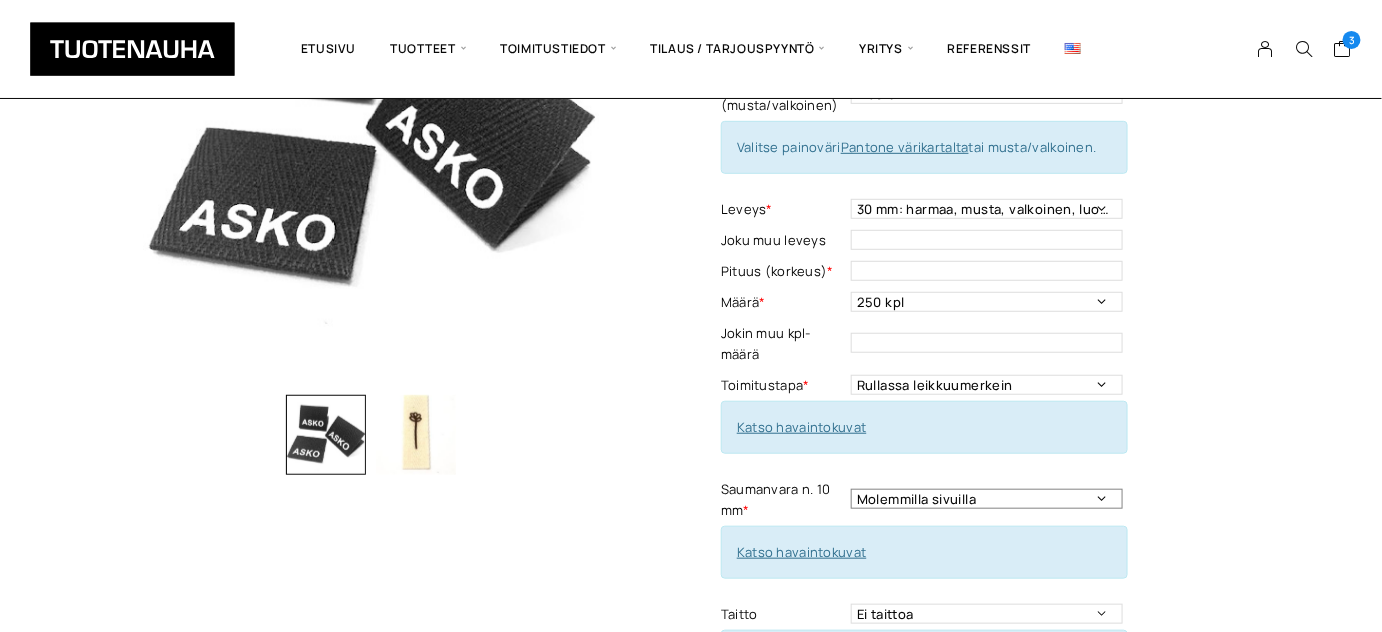click on "Ylhäällä Vasemmalla sivulla Oikealla sivulla Ympäriinsä Ylhäällä ja alhaalla Molemmilla sivuilla" at bounding box center [987, 499] 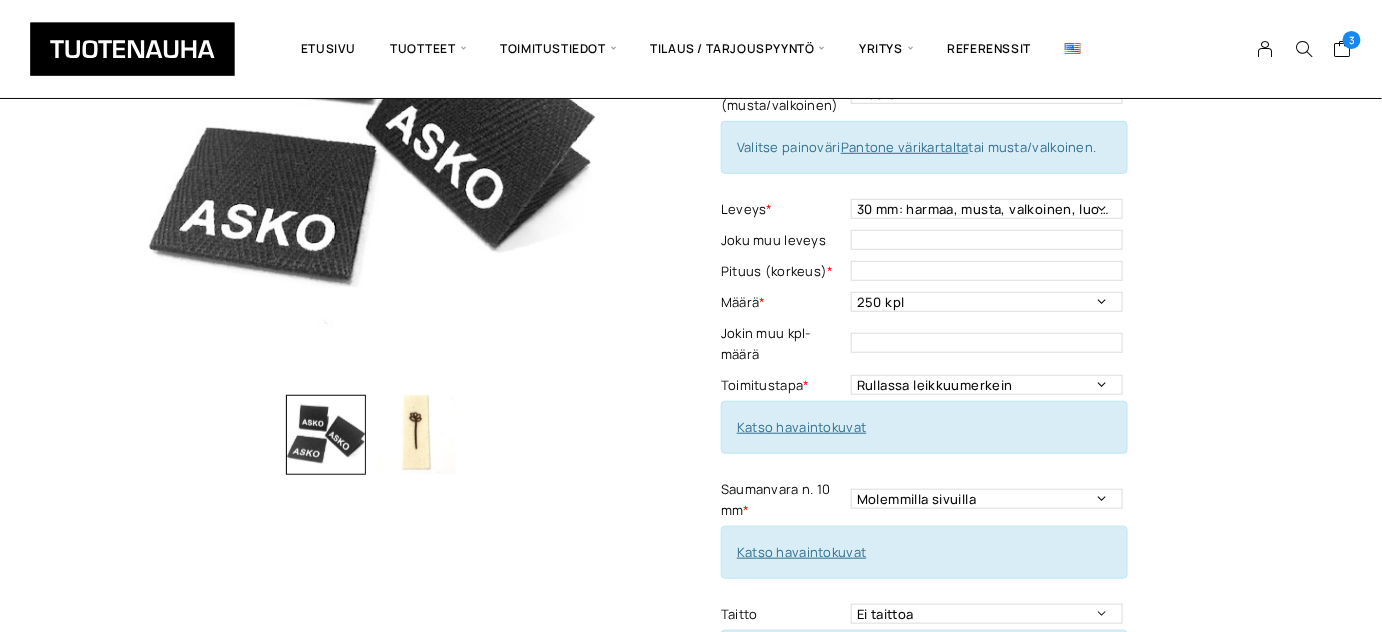 click on "Luomupuuvilla Lisää koriin ja valitse tarjouspyyntö / lisätilaus
Materiaalin väri  * Musta Valkoinen Luonnonvalkoinen Vaalea harmaa Materiaalin väri - Pakollinen tieto Painoväri (Pantone) Painoväri - Pakollinen tieto Painoväri (musta/valkoinen) --- Musta Valkoinen Valitse painoväri  Pantone värikartalta   tai musta/valkoinen. Leveys  * - - - 10 mm: harmaa, luonnonvalkoinen 15 mm: luonnonvalkoinen 20mm: harmaa, musta, luonnonvalkoinen 25 mm: harmaa, musta, valkoinen, luonnonvalkoinen 30 mm: harmaa, musta, valkoinen, luonnonvalkoinen 35 mm: musta, valkoinen, luonnonvalkoinen 40 mm: musta, luonnonvalkoinen 50 mm: luonnonvalkoinen Leveys - Pakollinen tieto Joku muu leveys This field can't be Empty Pituus (korkeus)  * Määrä   * - - - 250 kpl 500 kpl 1000 kpl 1500 kpl 2000 kpl 2500 kpl 3000 kpl 3500 kpl 4000 kpl Määrä - Pakollinen tieto Jokin muu kpl-määrä This field can't be Empty Toimitustapa  * Rullassa leikkuumerkein Rullassa ilman leikkuumerkkejä Leikattuna * 		 1" at bounding box center (998, 424) 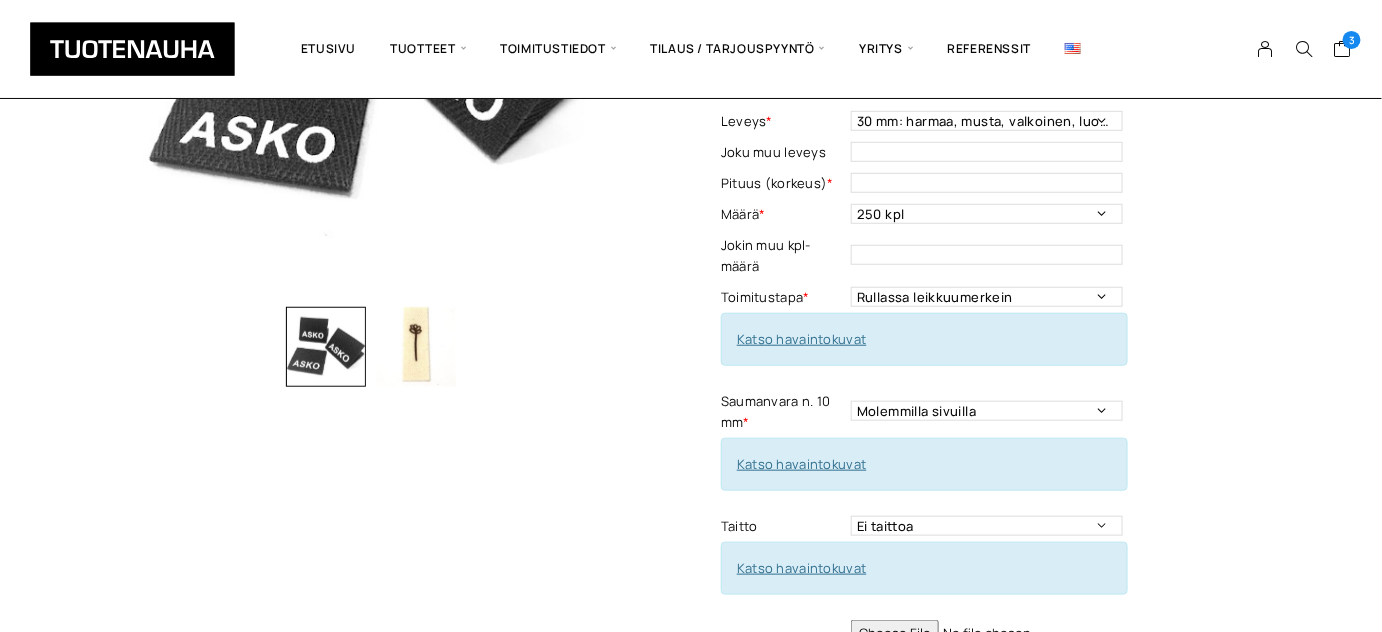 scroll, scrollTop: 522, scrollLeft: 0, axis: vertical 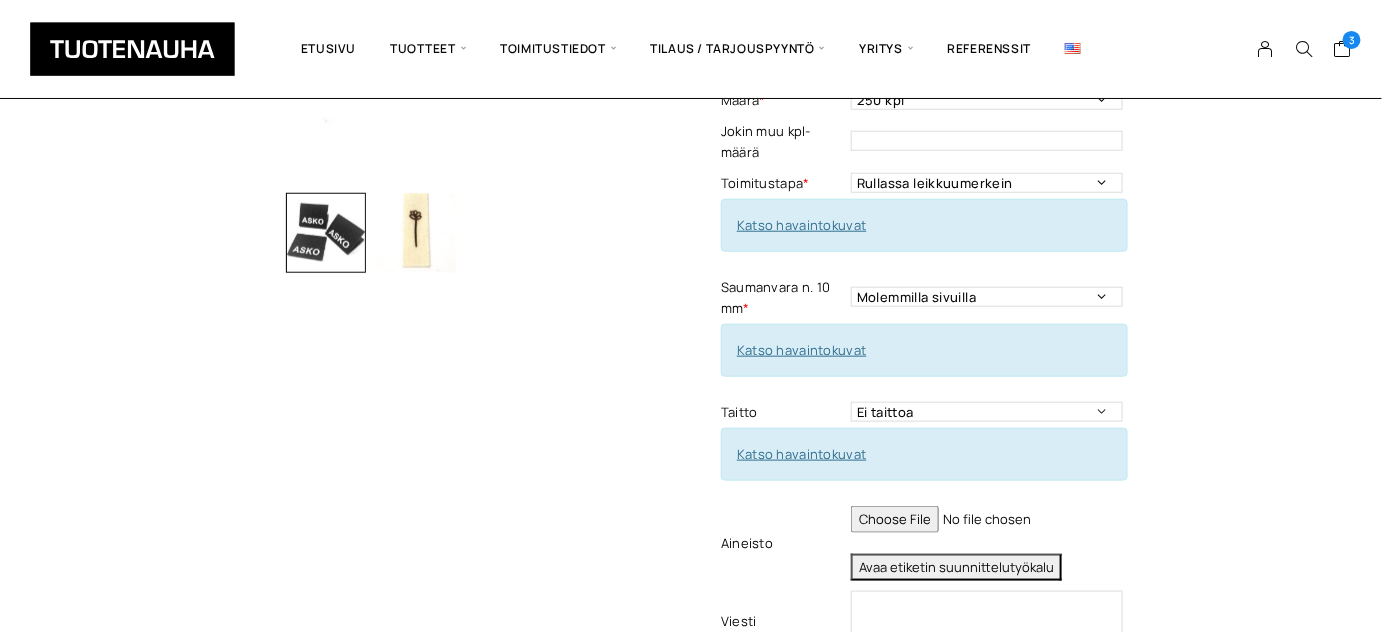 click on "Katso havaintokuvat" at bounding box center [802, 350] 